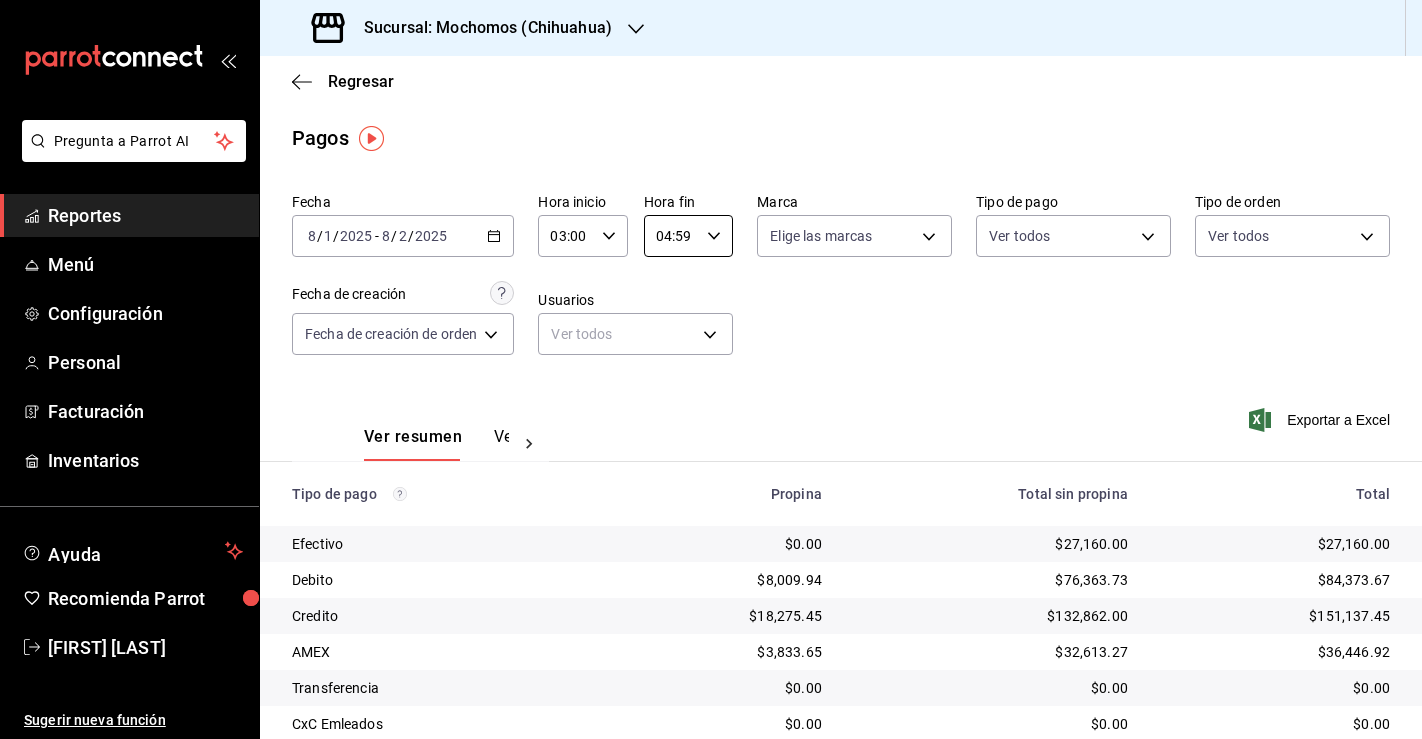 scroll, scrollTop: 0, scrollLeft: 0, axis: both 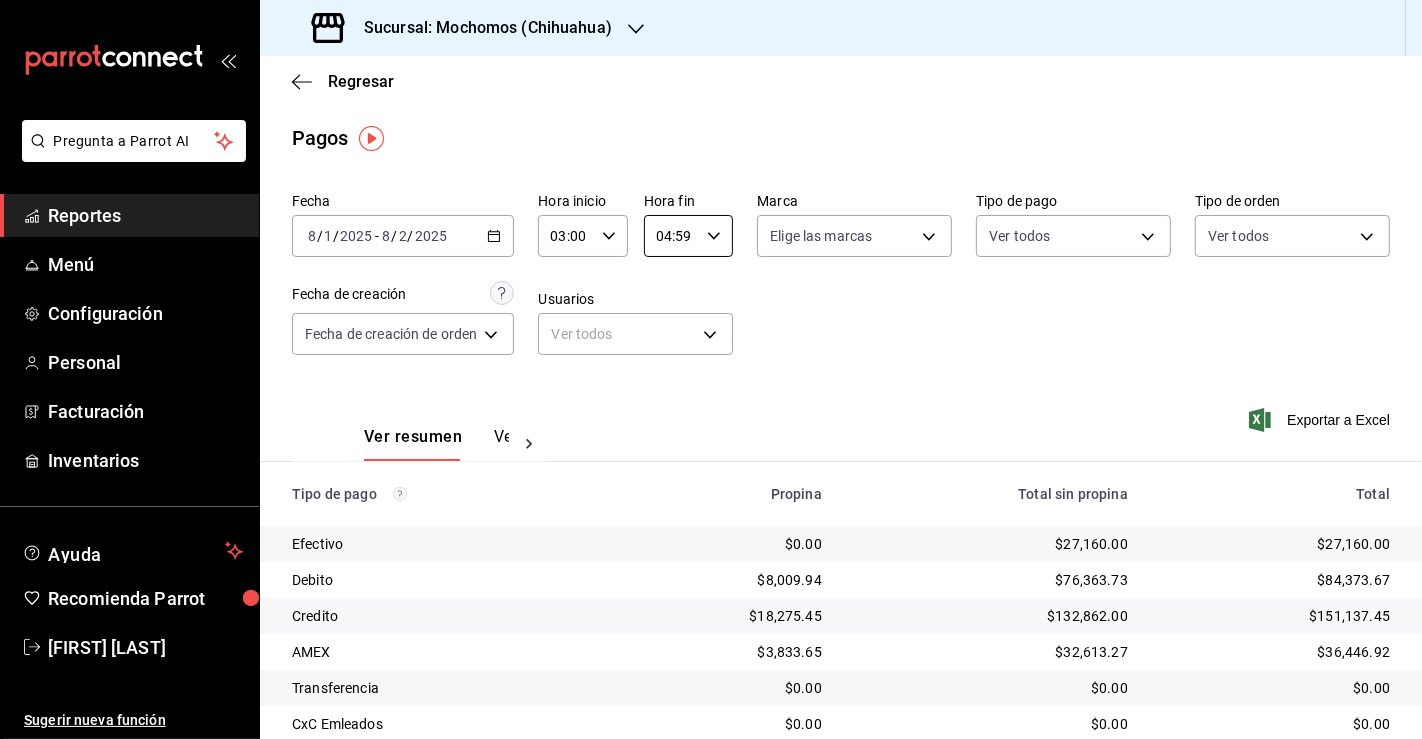 click on "[DATE] [DATE] - [DATE] [DATE]" at bounding box center (403, 236) 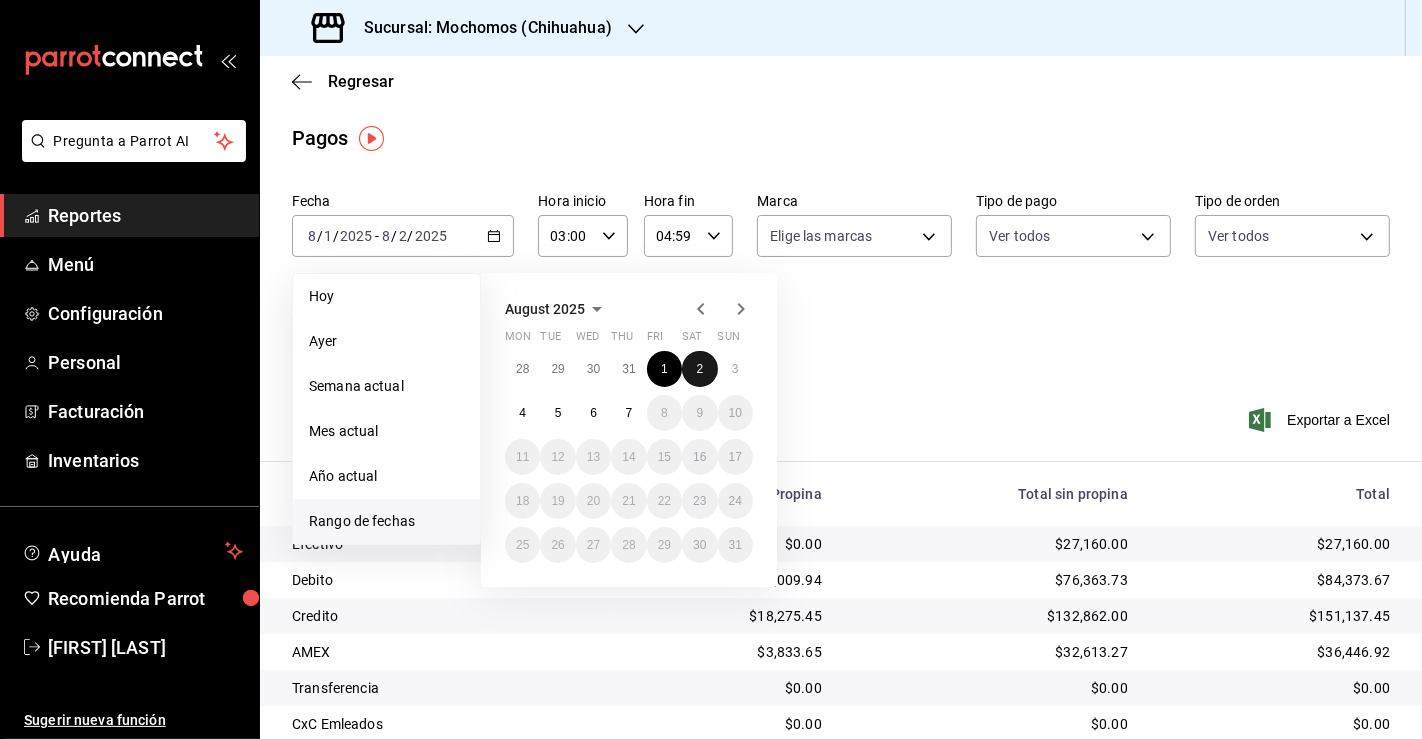click on "2" at bounding box center [699, 369] 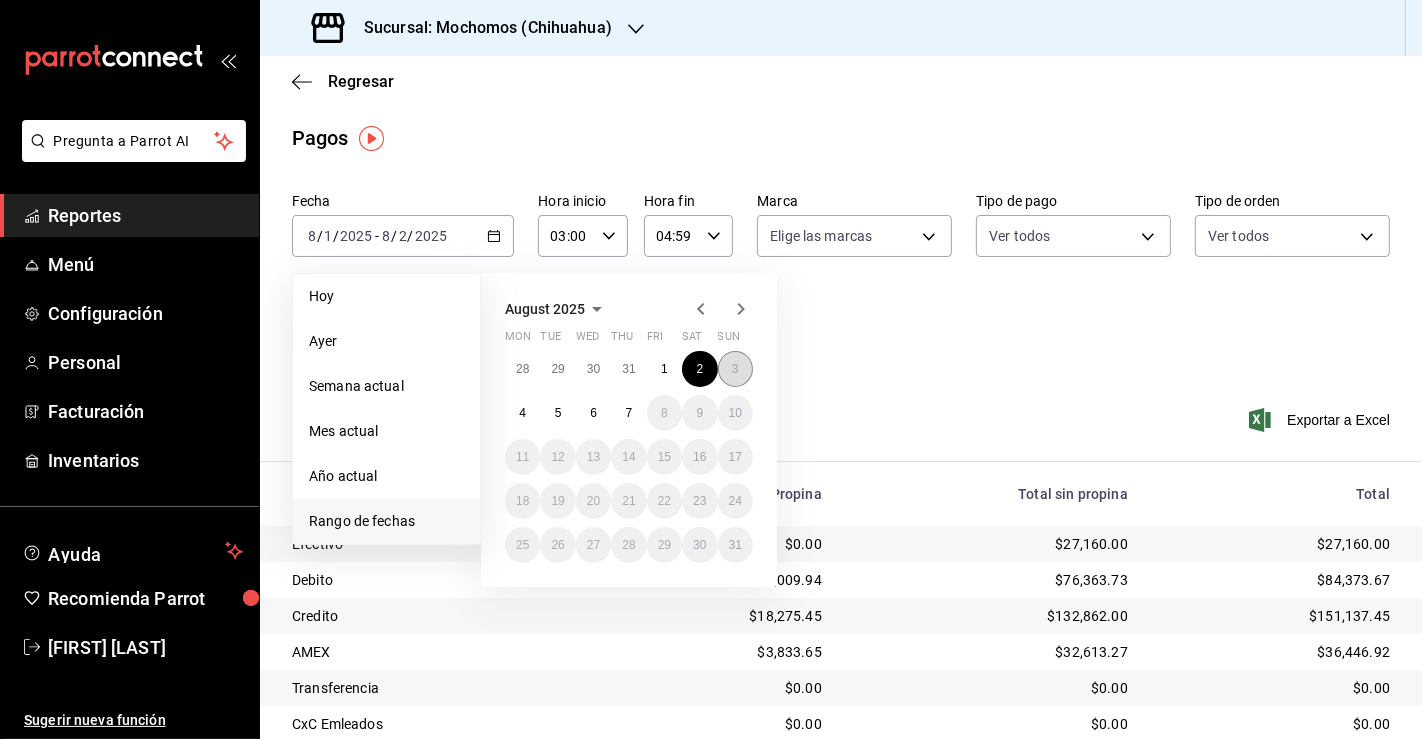 click on "3" at bounding box center (735, 369) 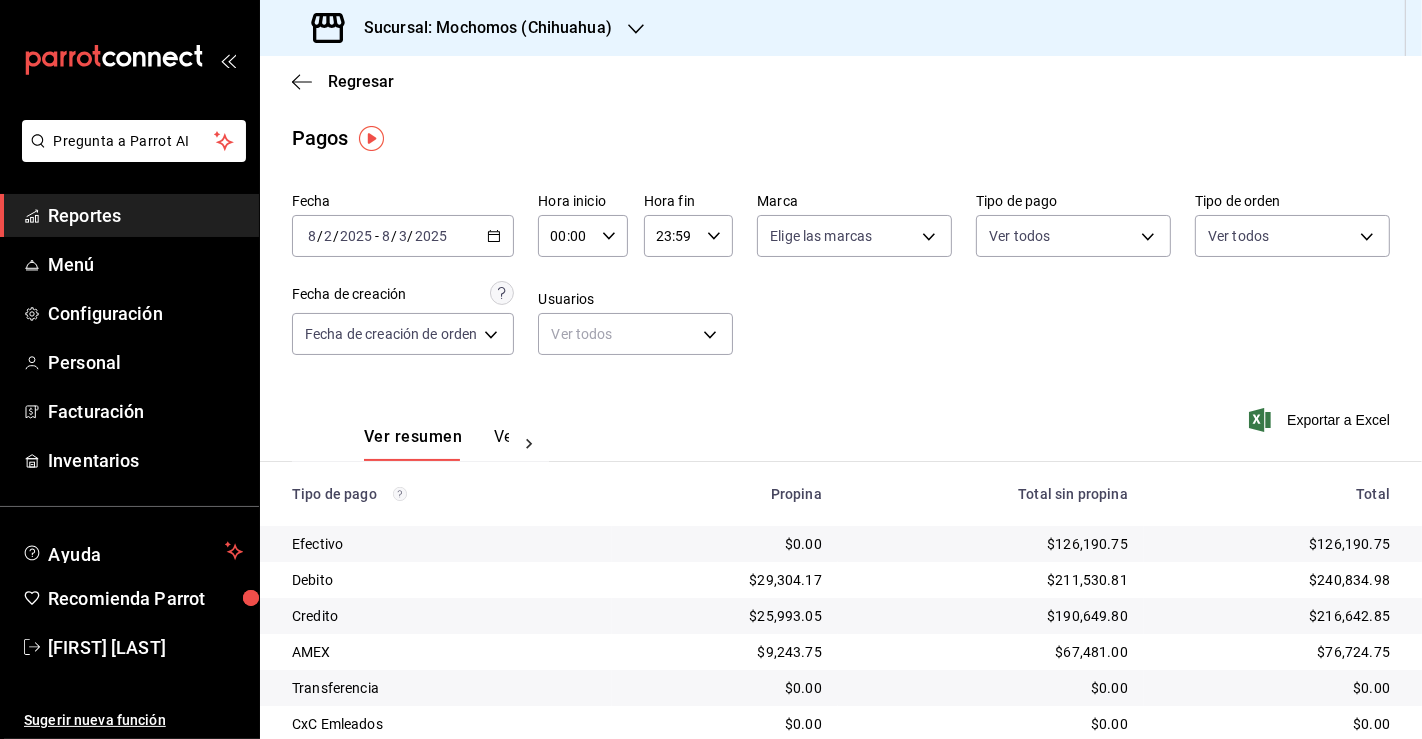 click on "00:00" at bounding box center (565, 236) 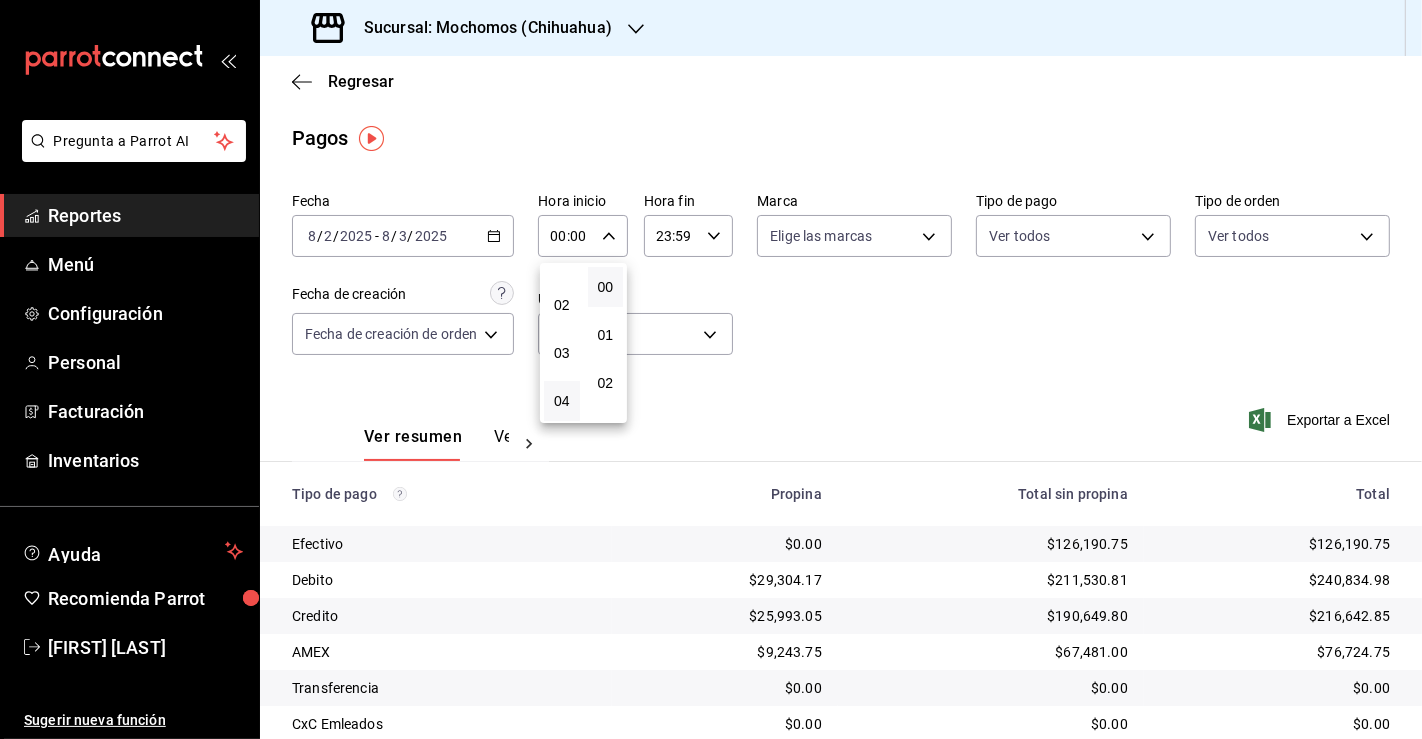 scroll, scrollTop: 111, scrollLeft: 0, axis: vertical 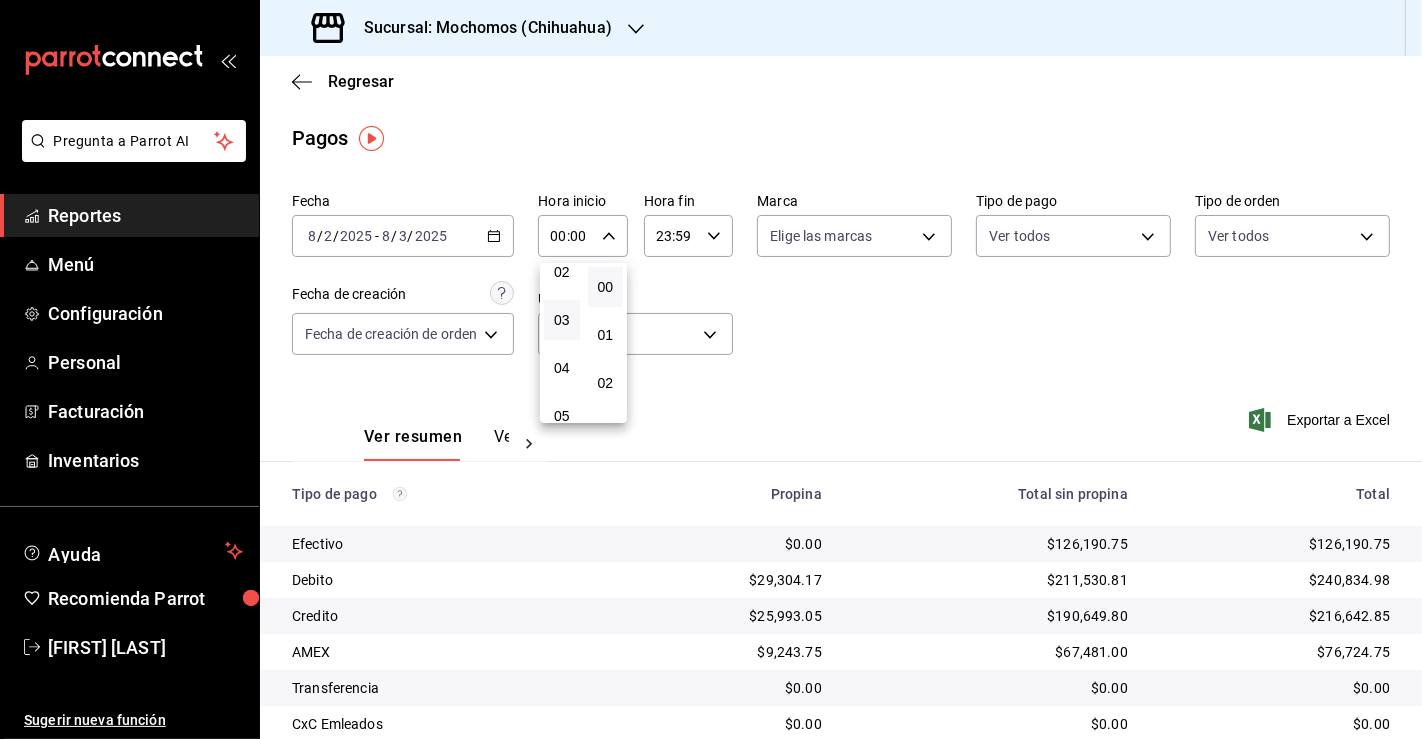 click on "03" at bounding box center [562, 320] 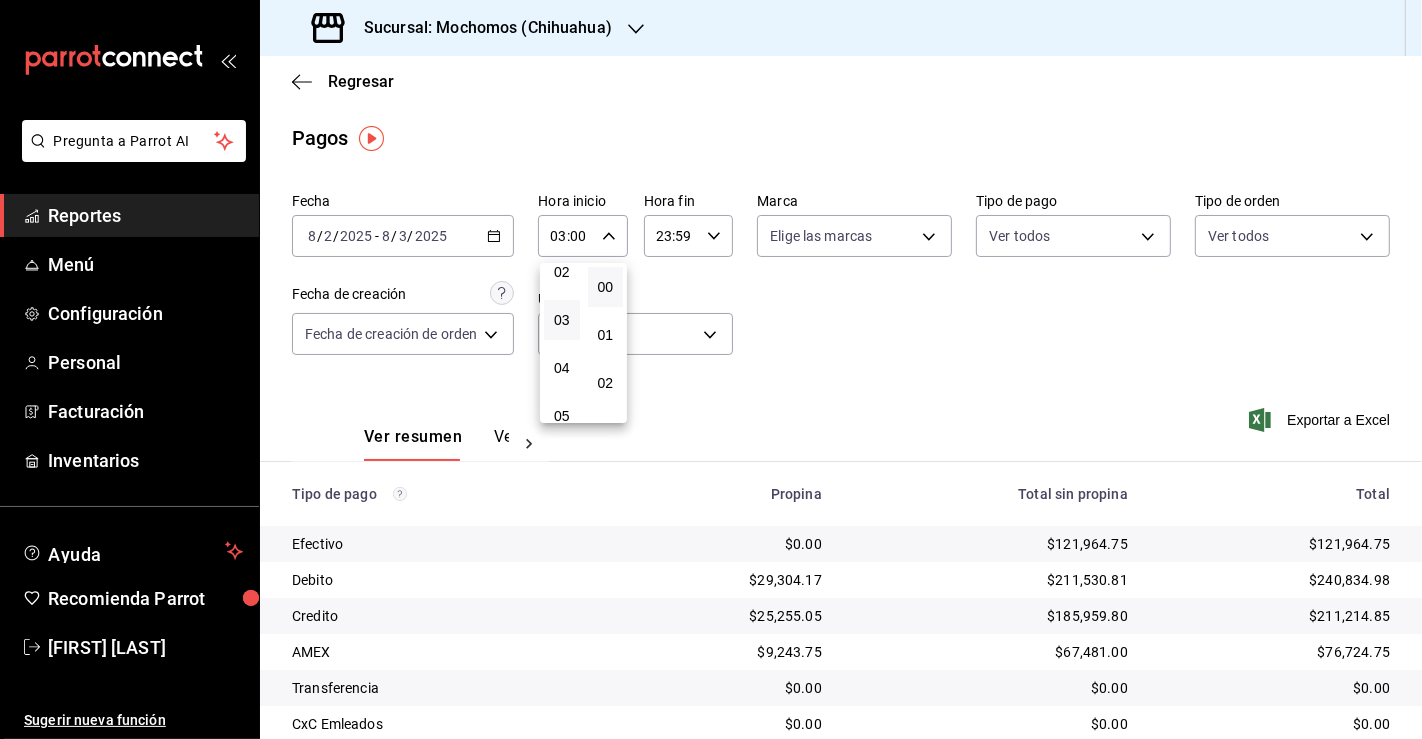 click at bounding box center (711, 369) 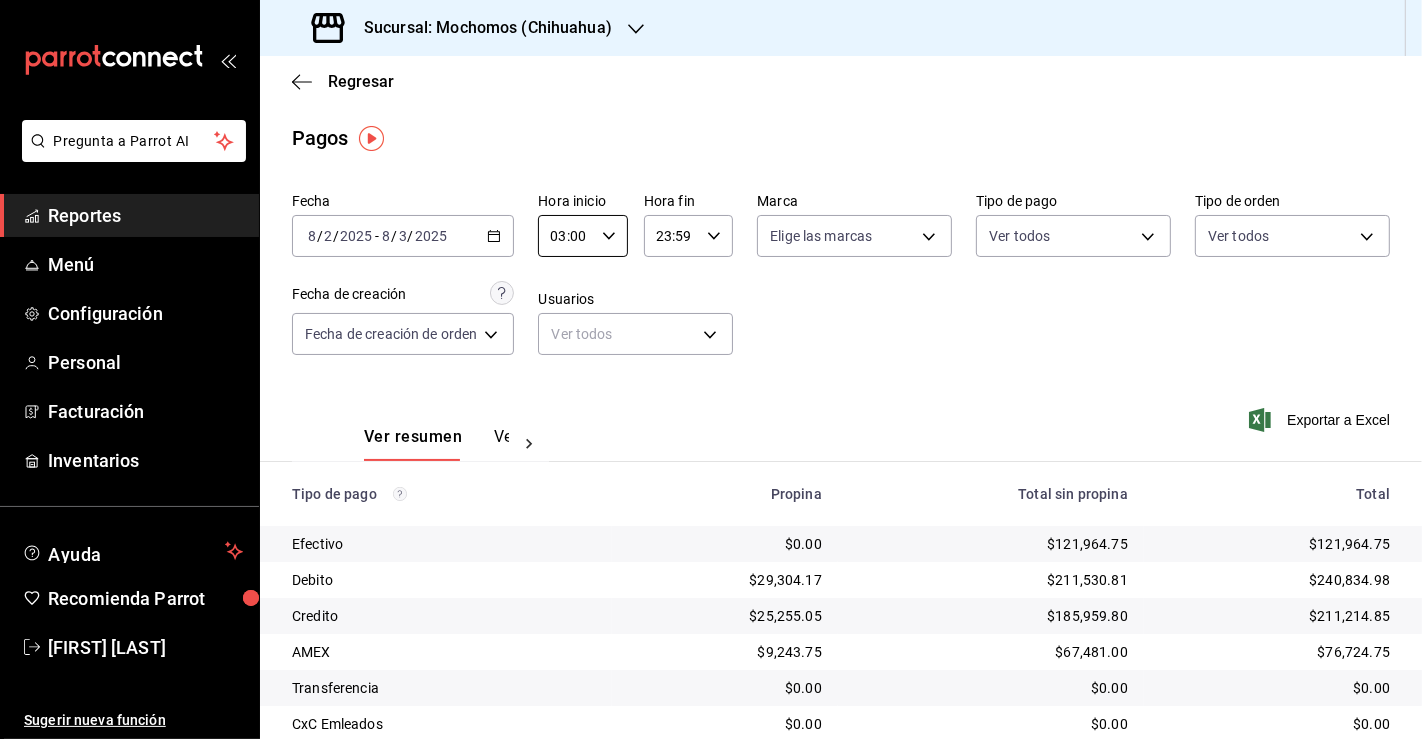 click on "23:59" at bounding box center (671, 236) 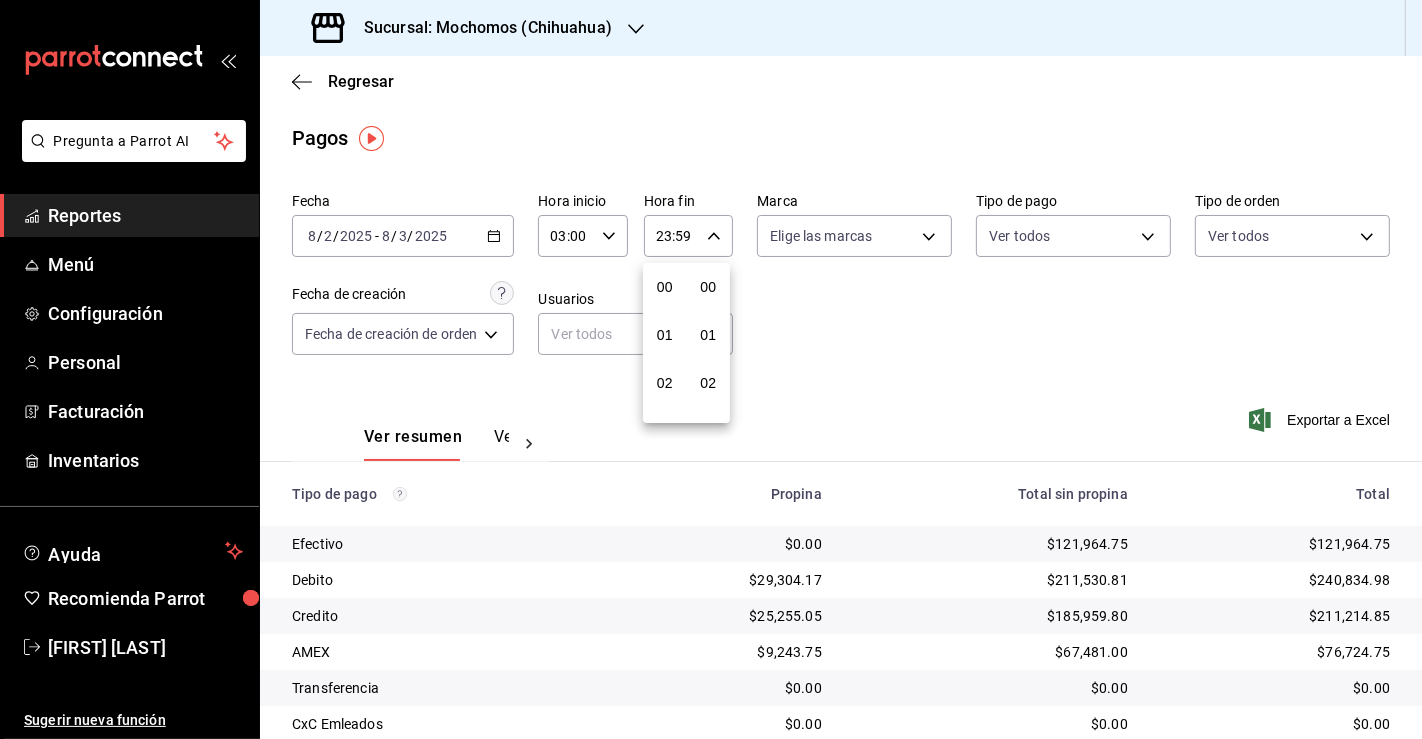 scroll, scrollTop: 998, scrollLeft: 0, axis: vertical 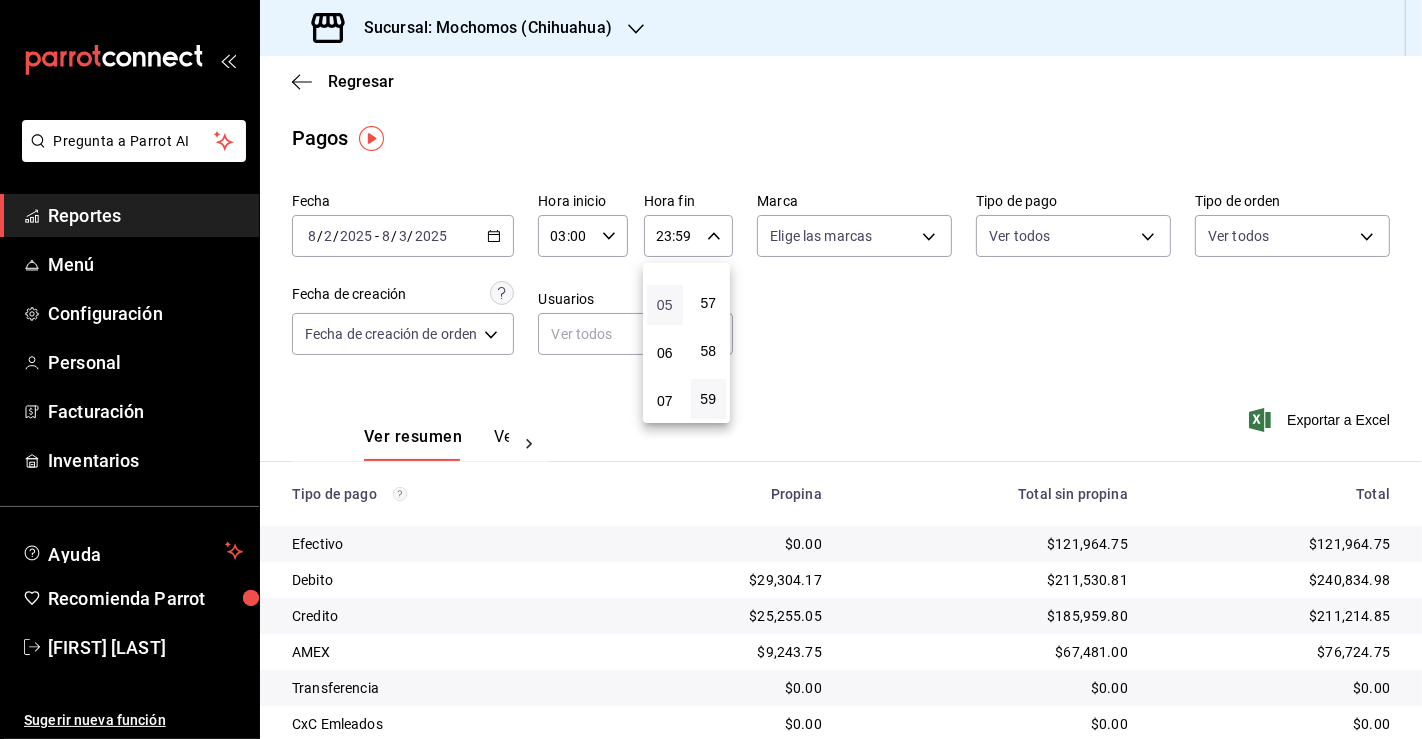 click on "05" at bounding box center [665, 305] 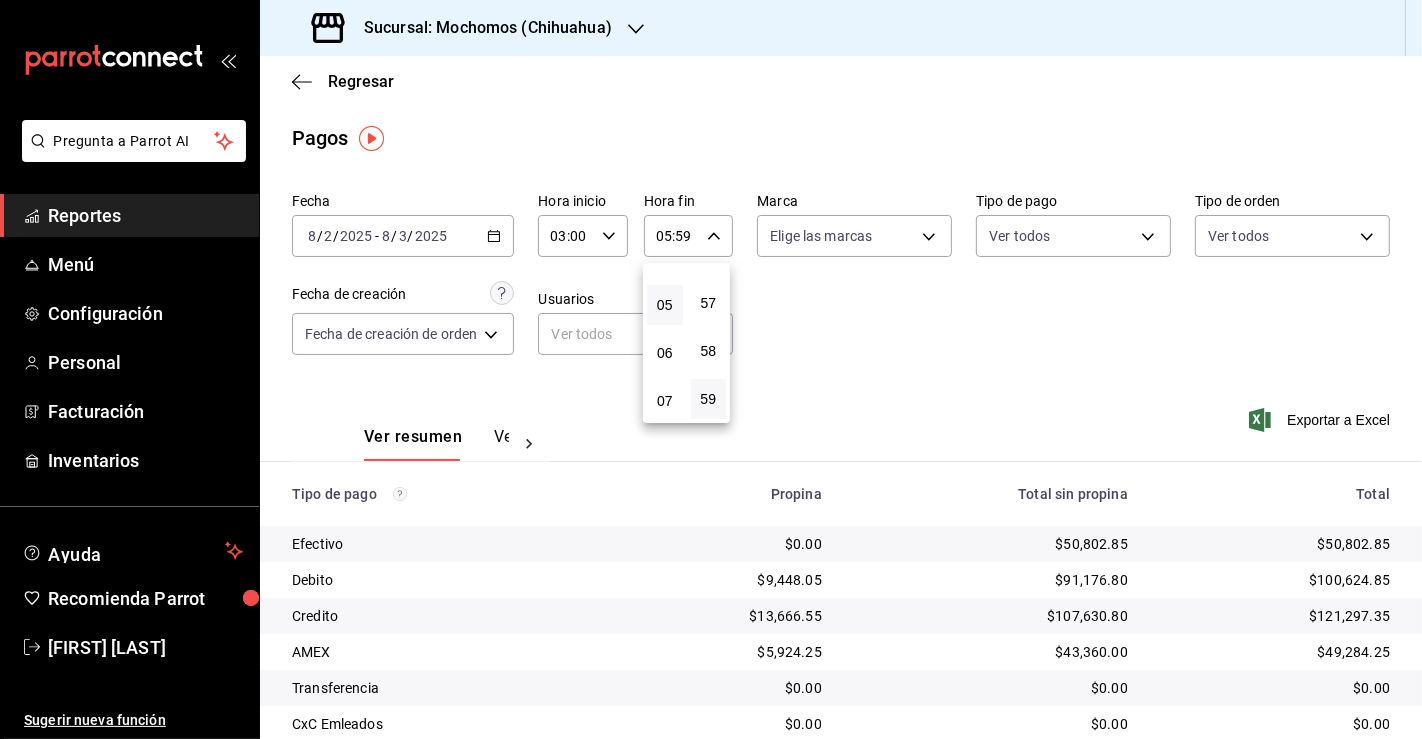 click at bounding box center [711, 369] 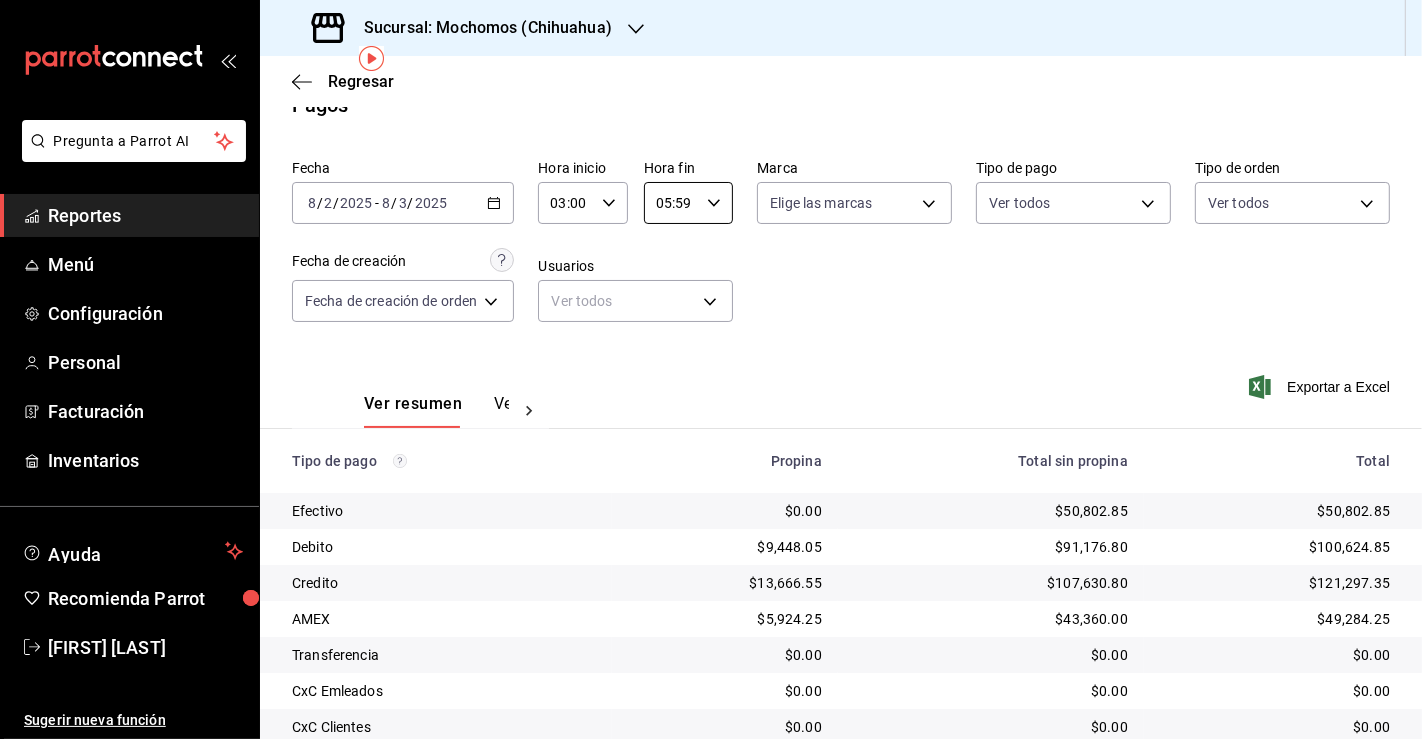 scroll, scrollTop: 0, scrollLeft: 0, axis: both 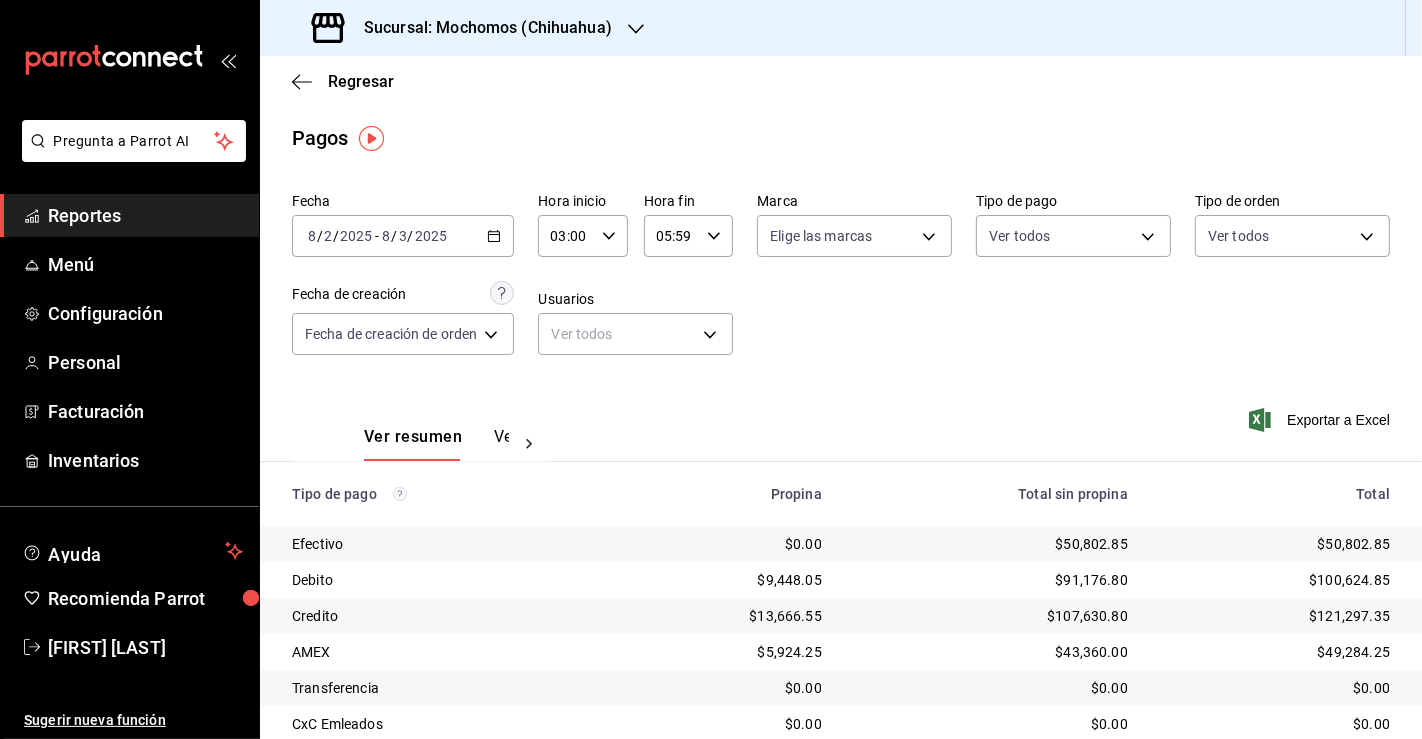 click 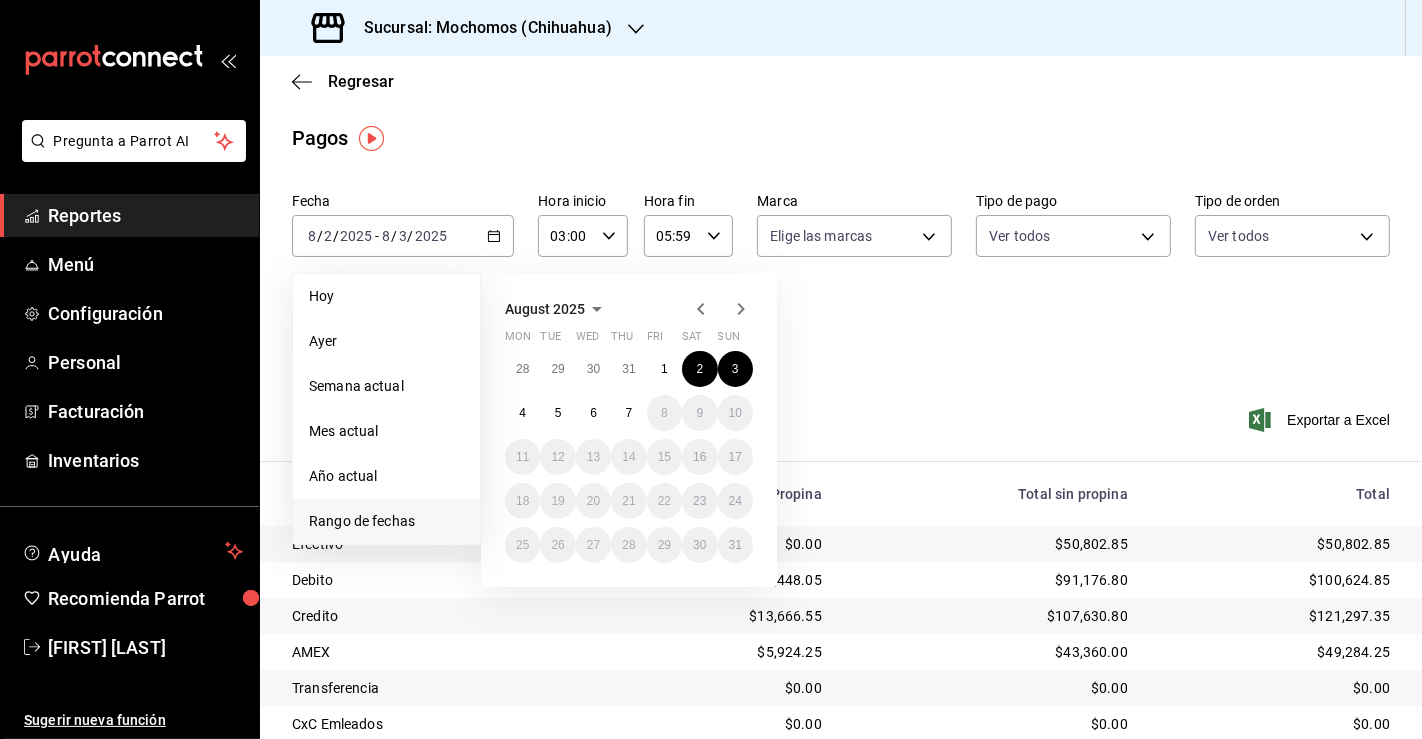 click on "August 2025 Mon Tue Wed Thu Fri Sat Sun 28 29 30 31 1 2 3 4 5 6 7 8 9 10 11 12 13 14 15 16 17 18 19 20 21 22 23 24 25 26 27 28 29 30 31" at bounding box center (629, 430) 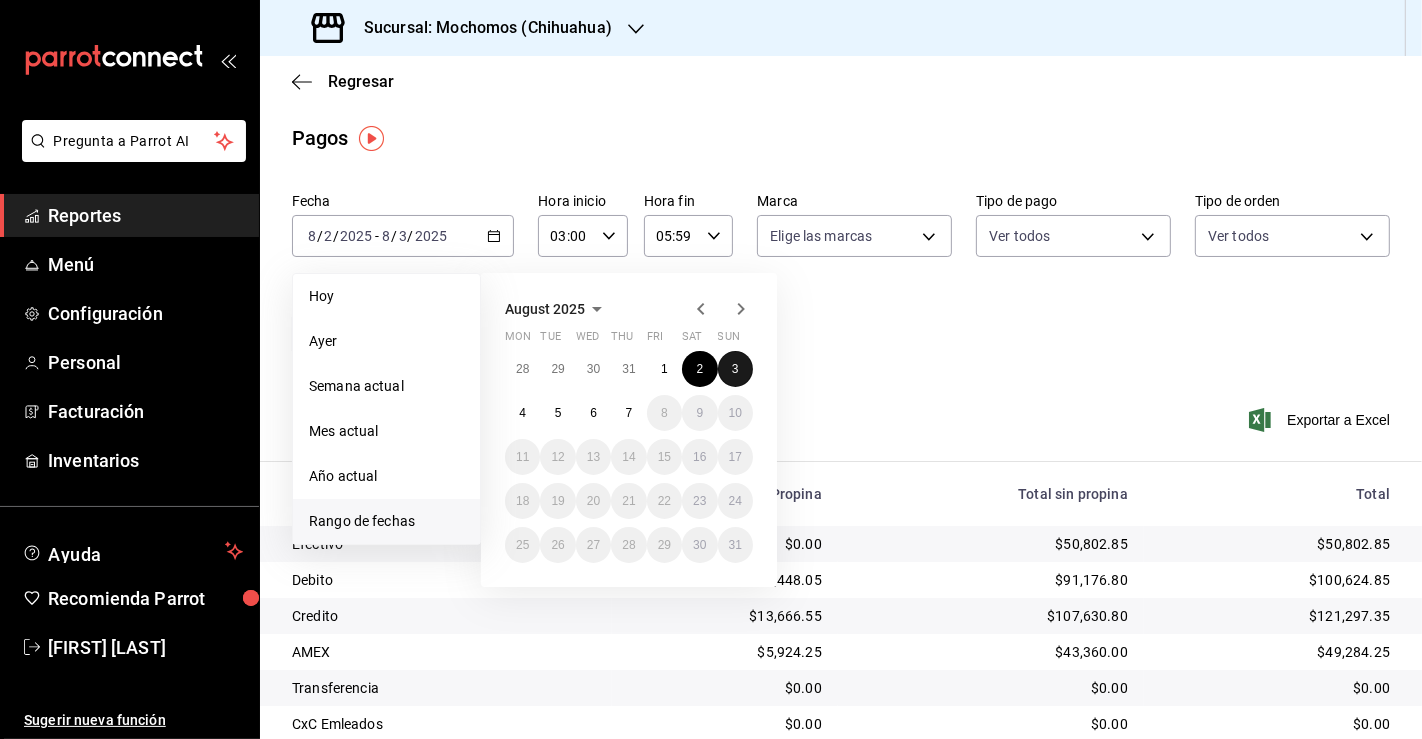 click on "3" at bounding box center [735, 369] 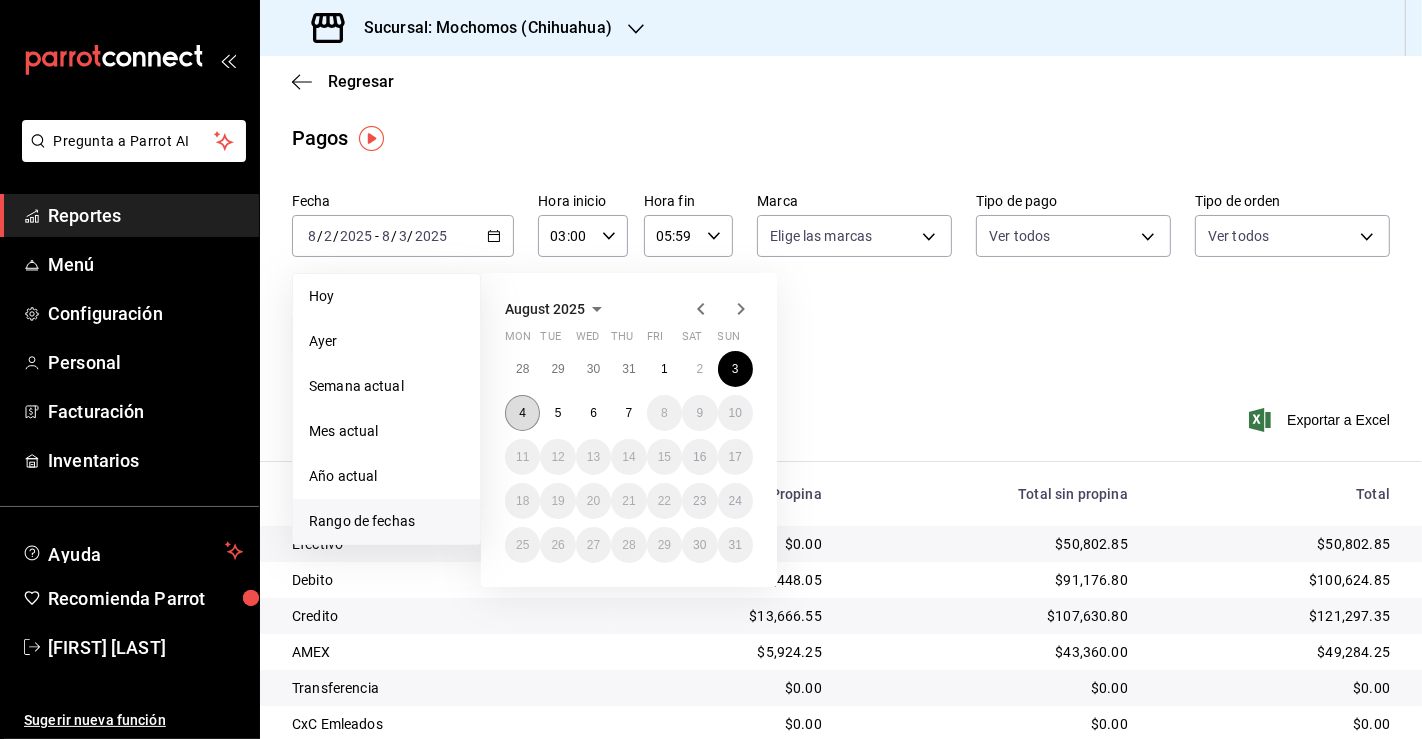 click on "4" at bounding box center (522, 413) 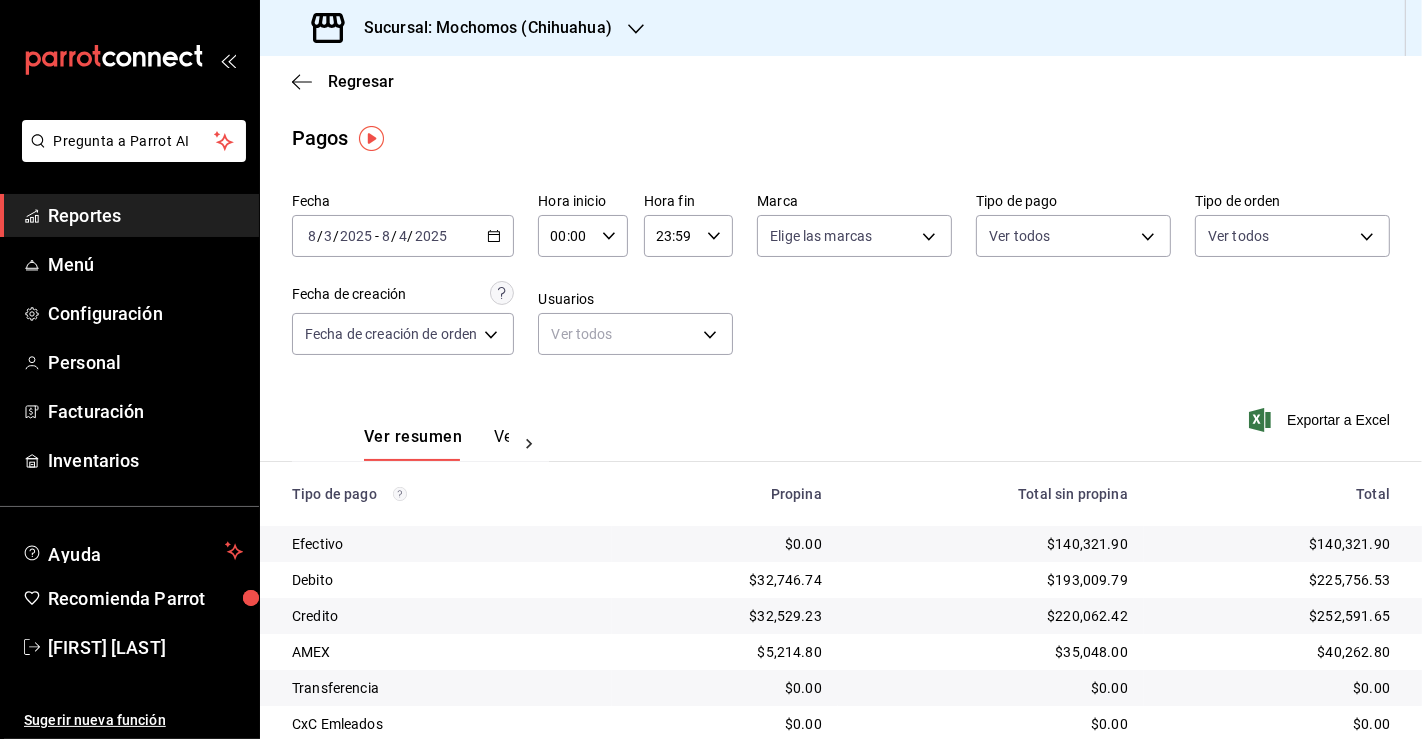 click on "00:00 Hora inicio" at bounding box center (582, 236) 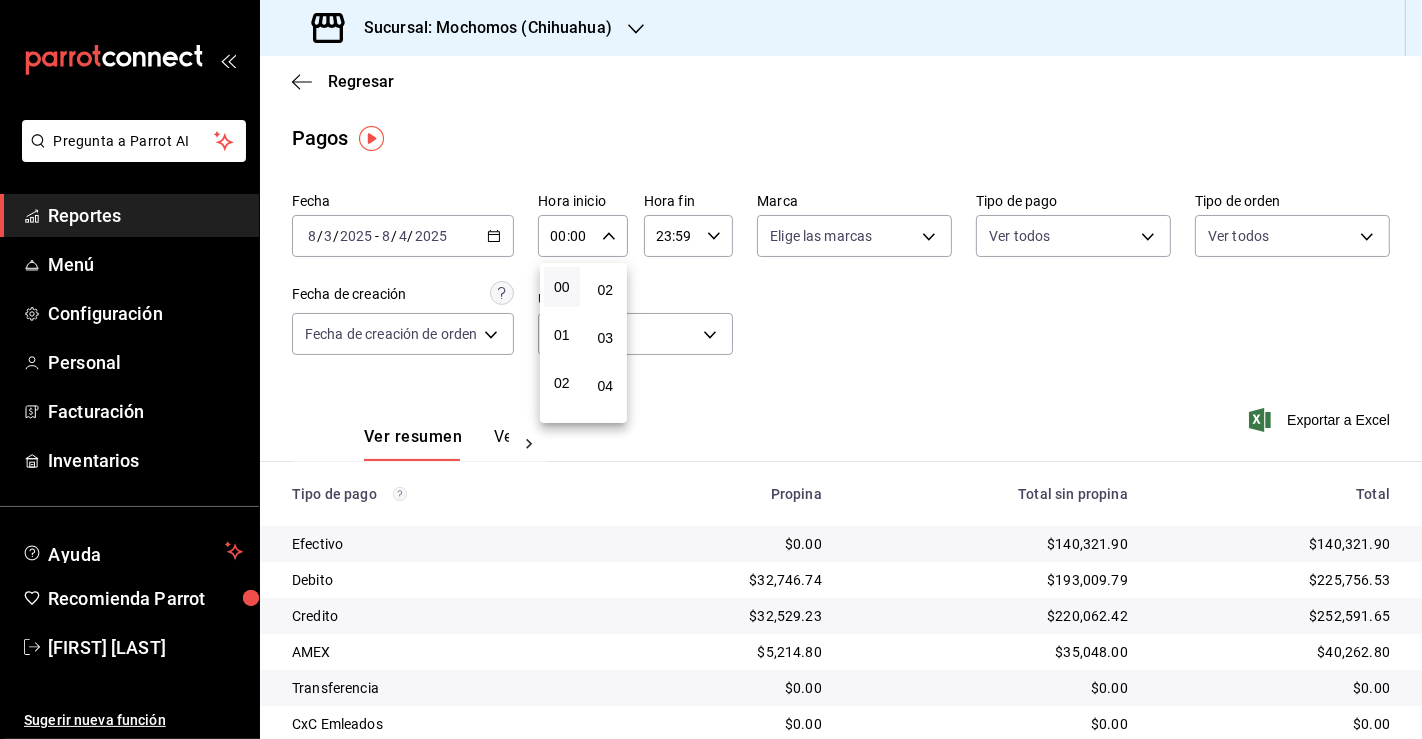 scroll, scrollTop: 222, scrollLeft: 0, axis: vertical 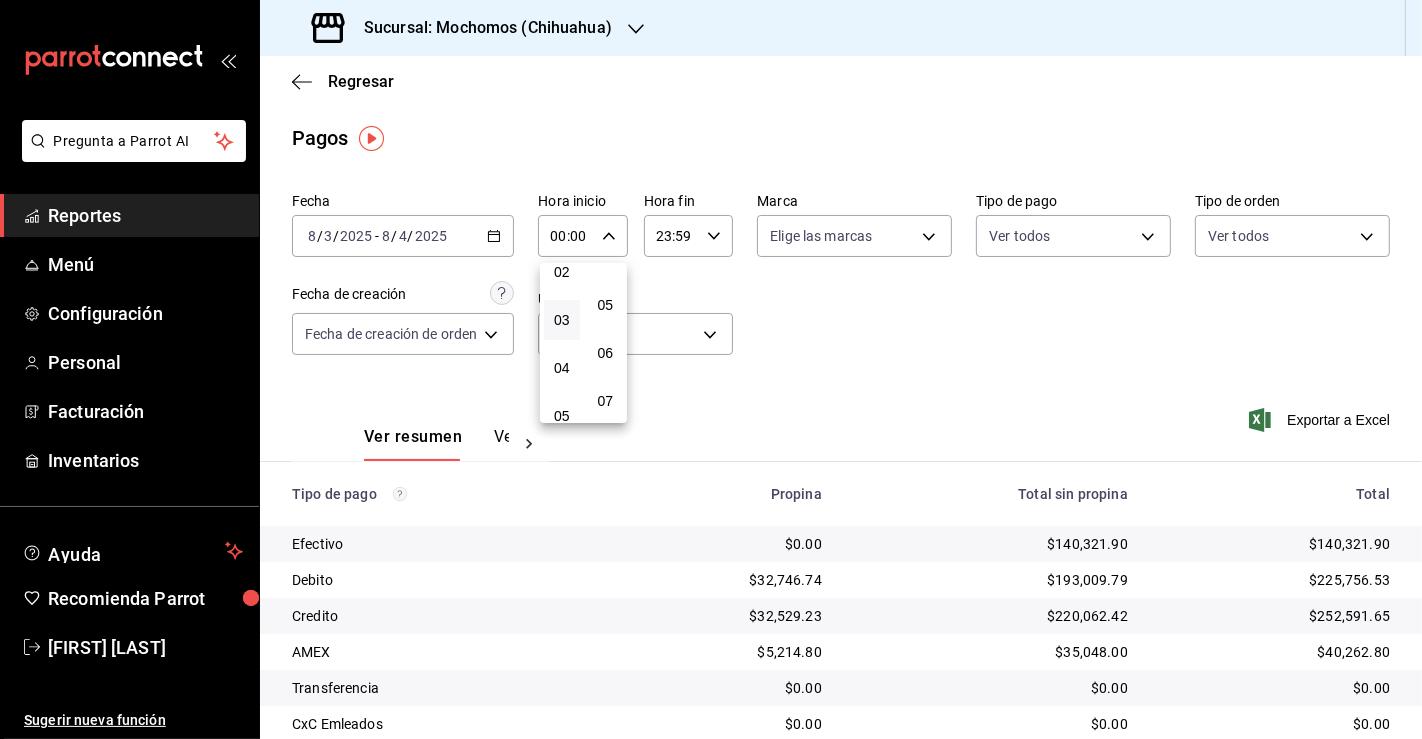 click on "03" at bounding box center (562, 320) 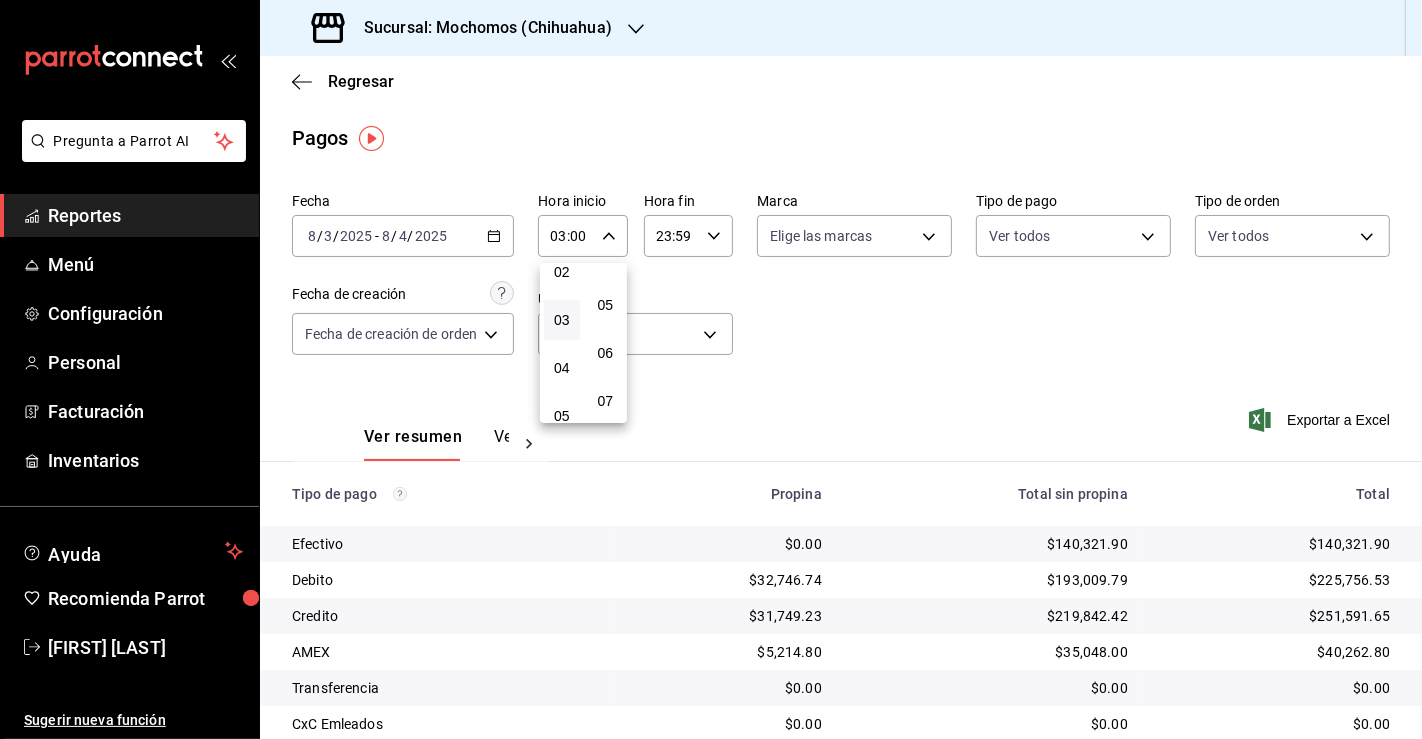 click at bounding box center (711, 369) 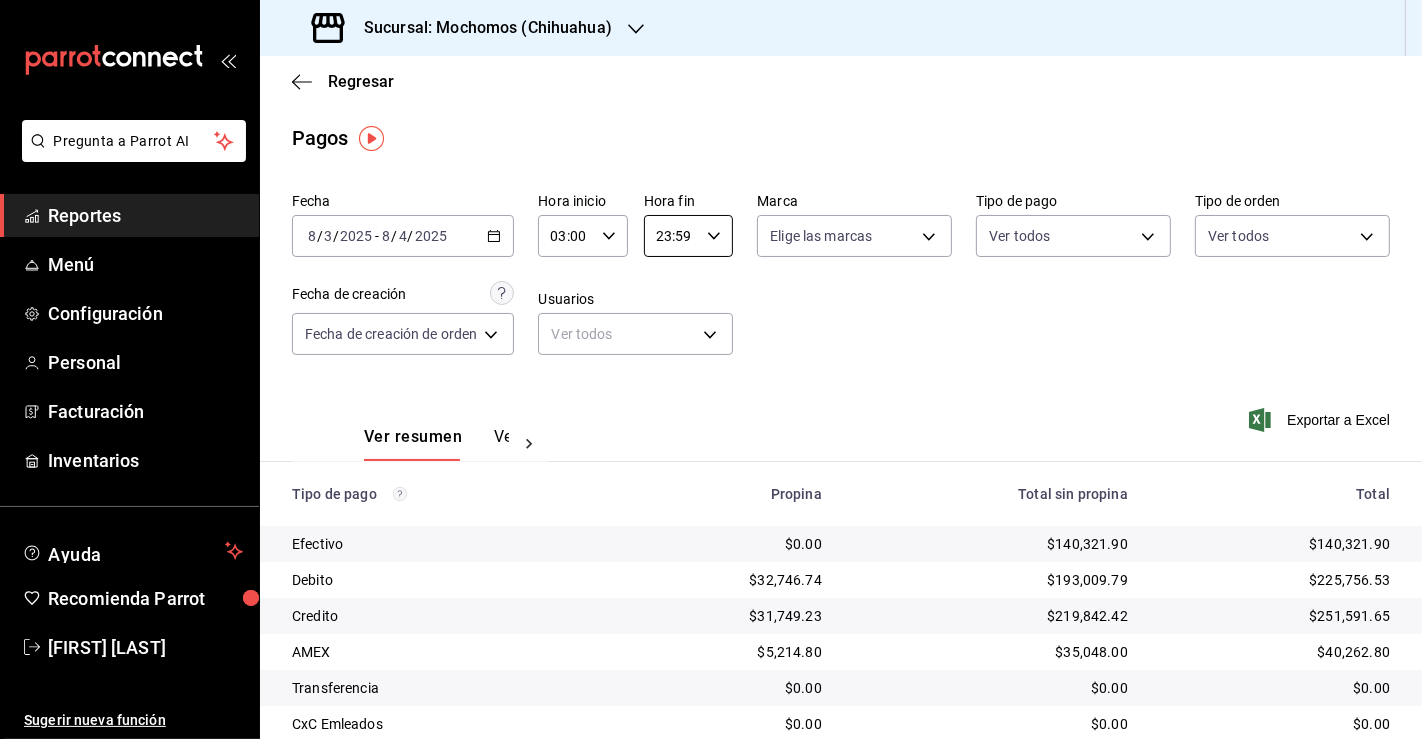 click on "23:59" at bounding box center (671, 236) 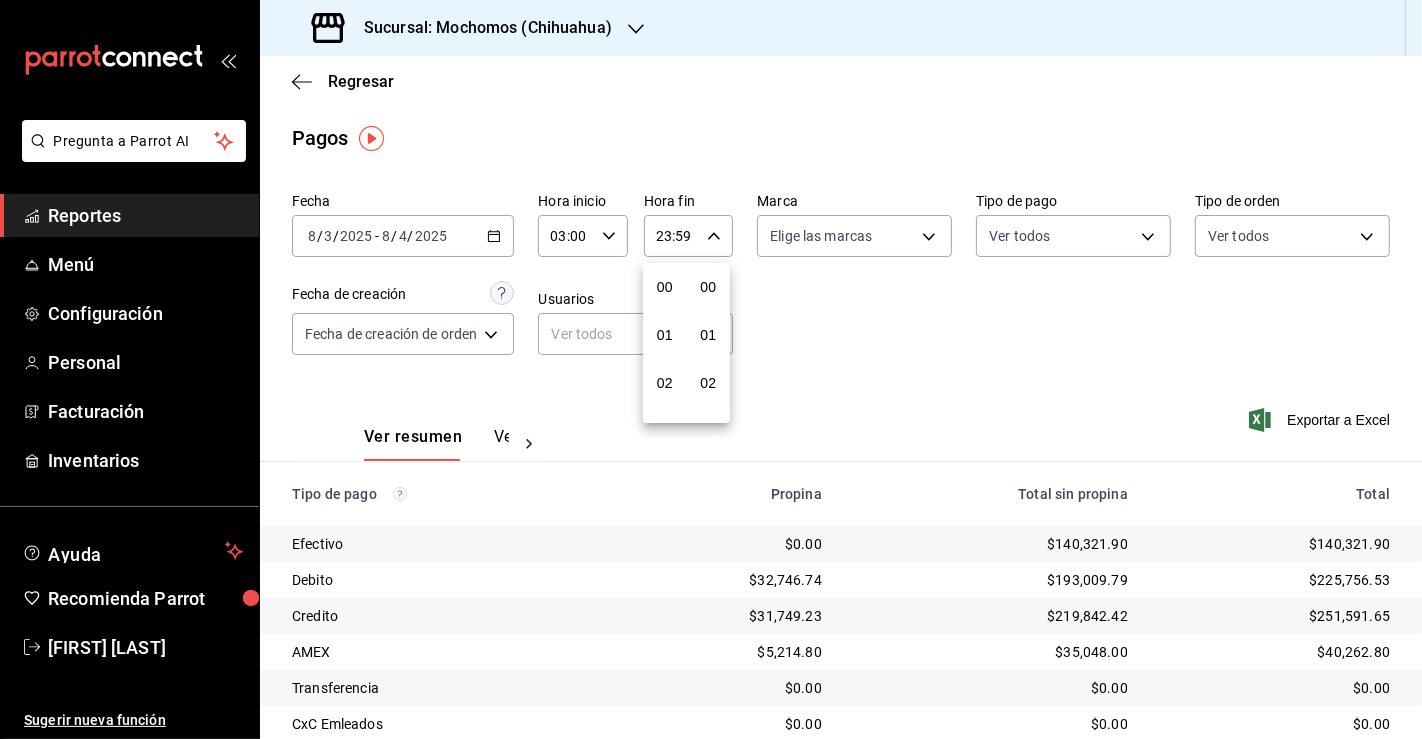 scroll, scrollTop: 998, scrollLeft: 0, axis: vertical 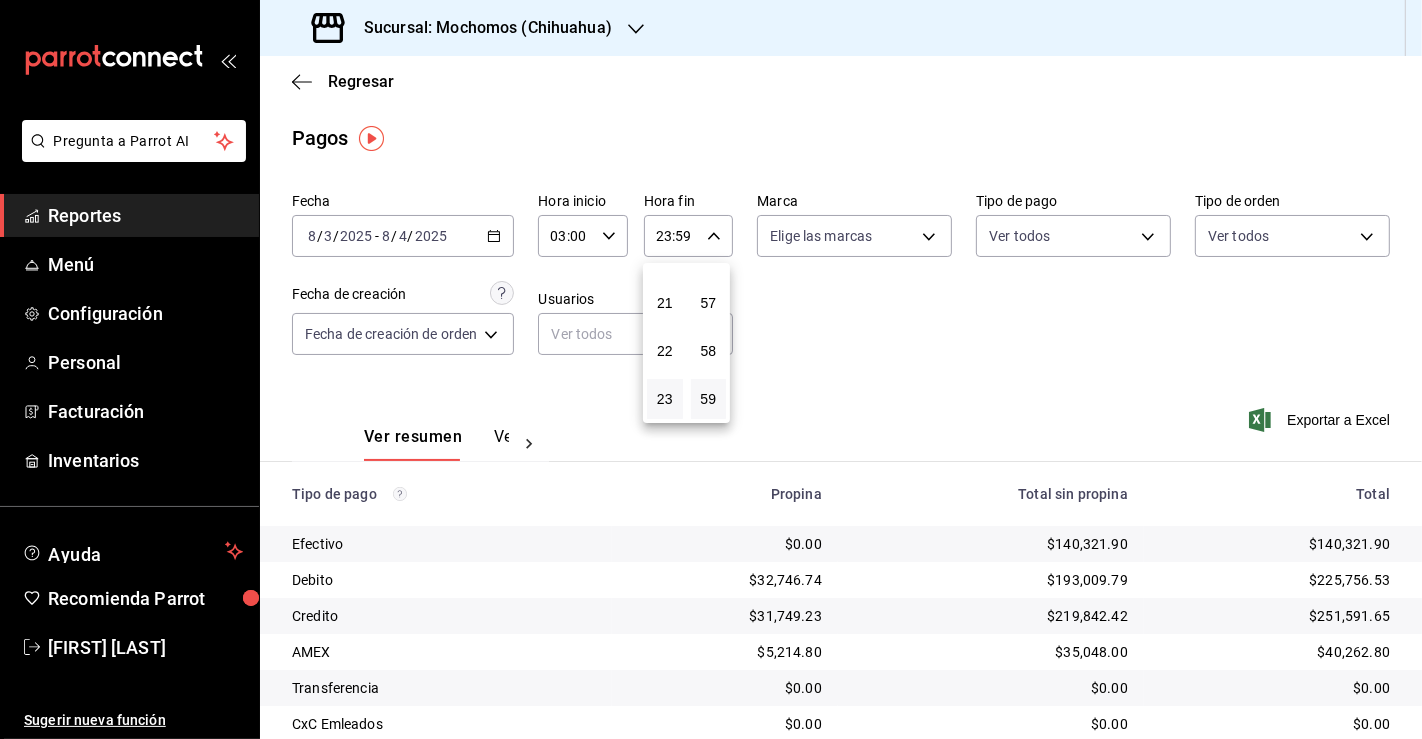 click at bounding box center [711, 369] 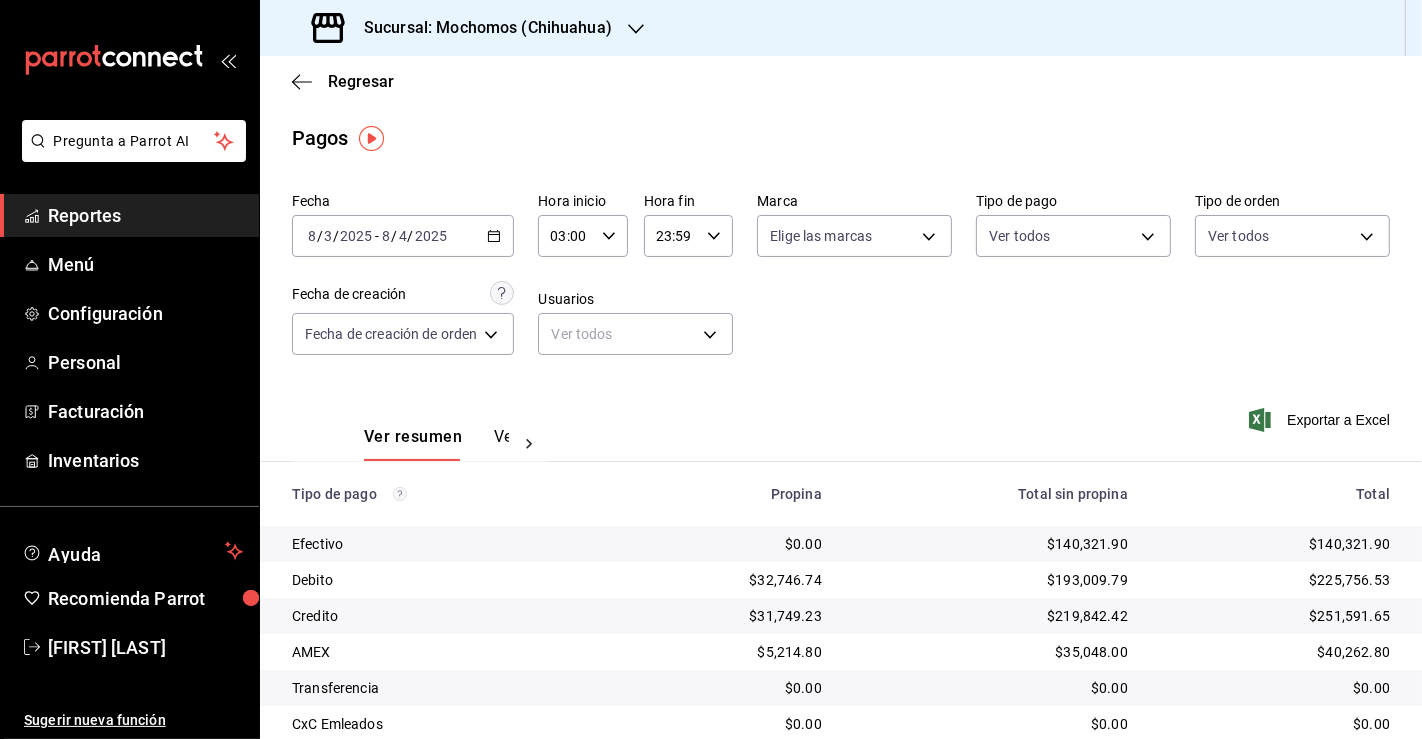 click on "23:59" at bounding box center [671, 236] 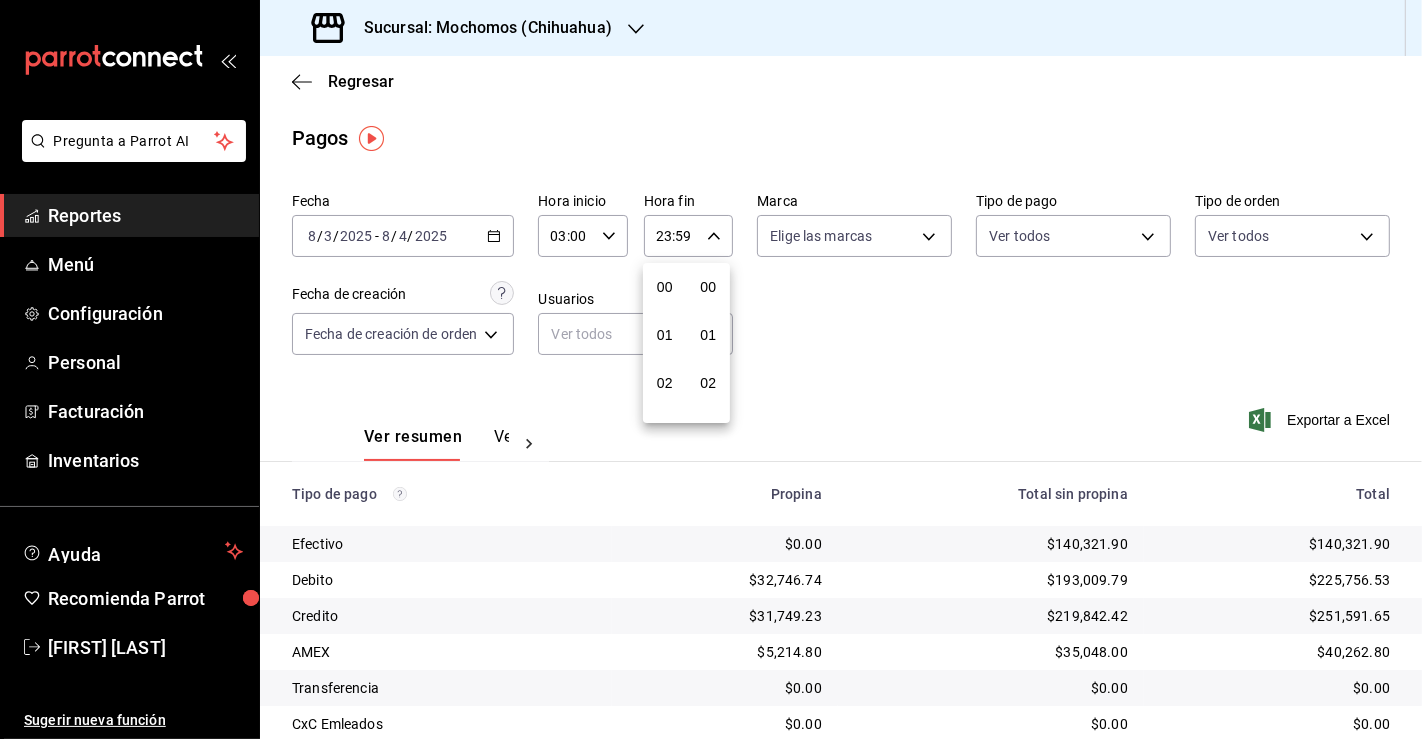 scroll, scrollTop: 998, scrollLeft: 0, axis: vertical 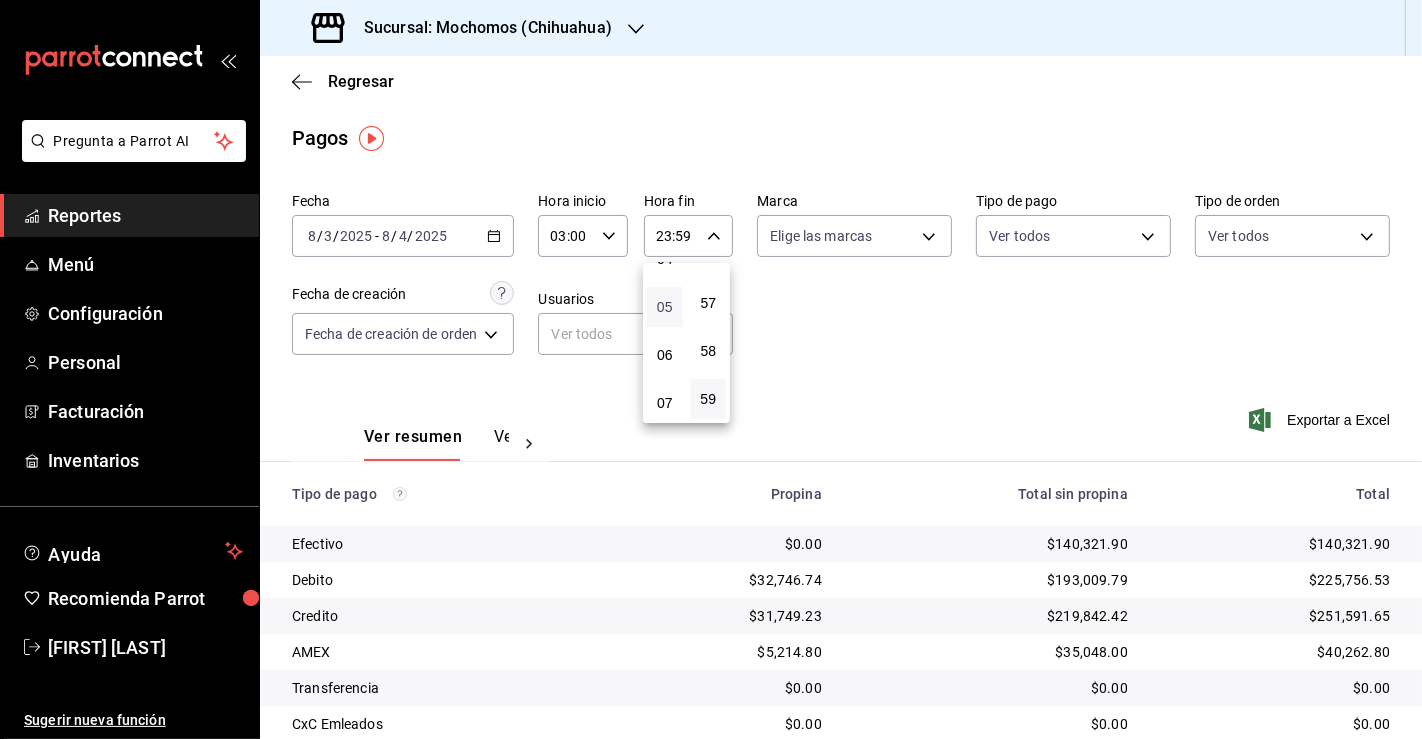 click on "05" at bounding box center [665, 307] 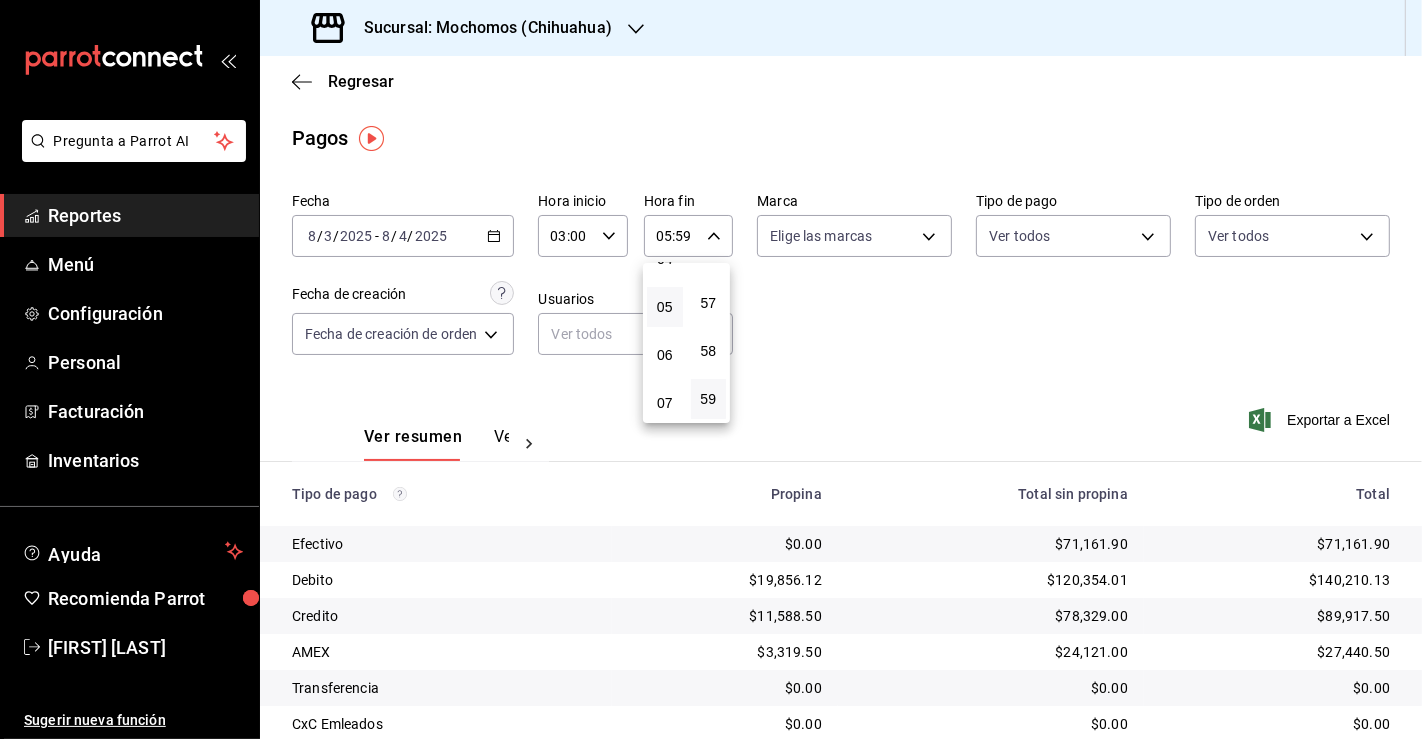 click at bounding box center [711, 369] 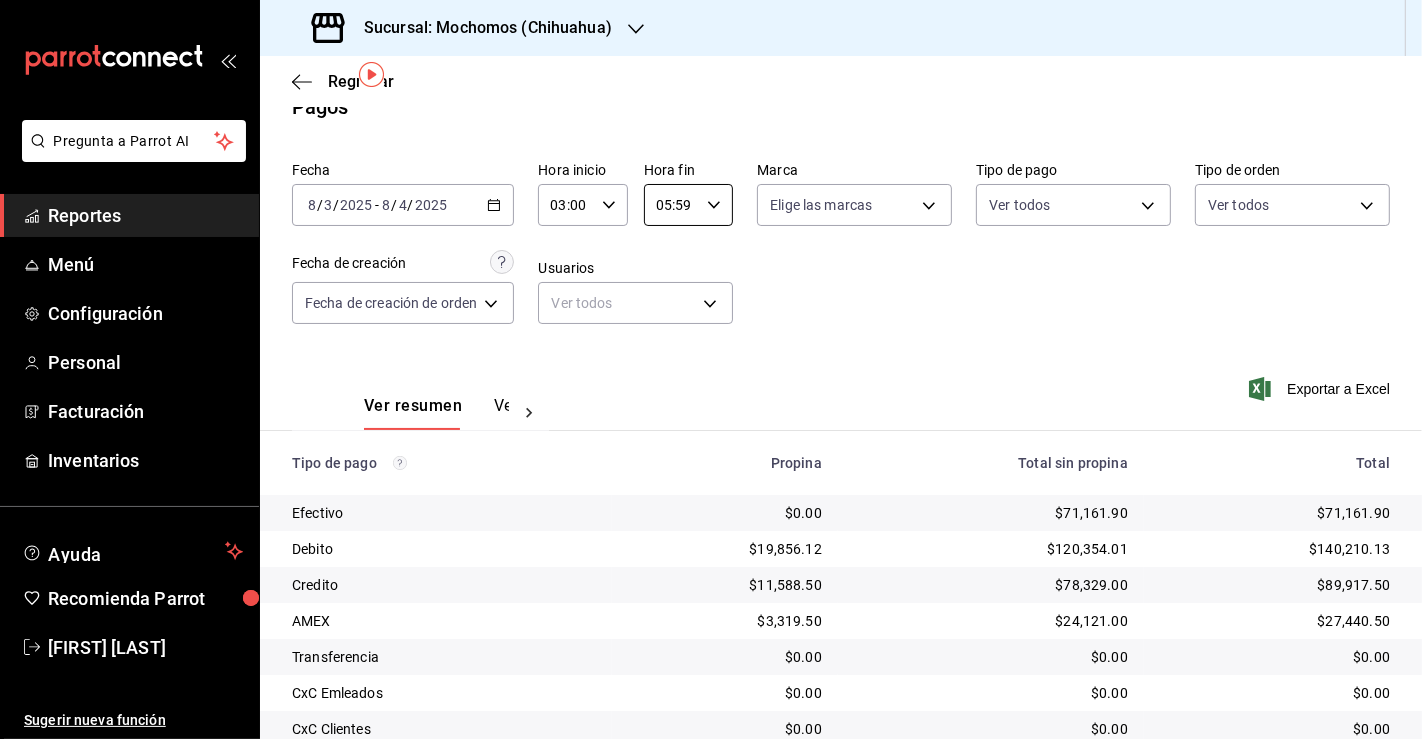 scroll, scrollTop: 0, scrollLeft: 0, axis: both 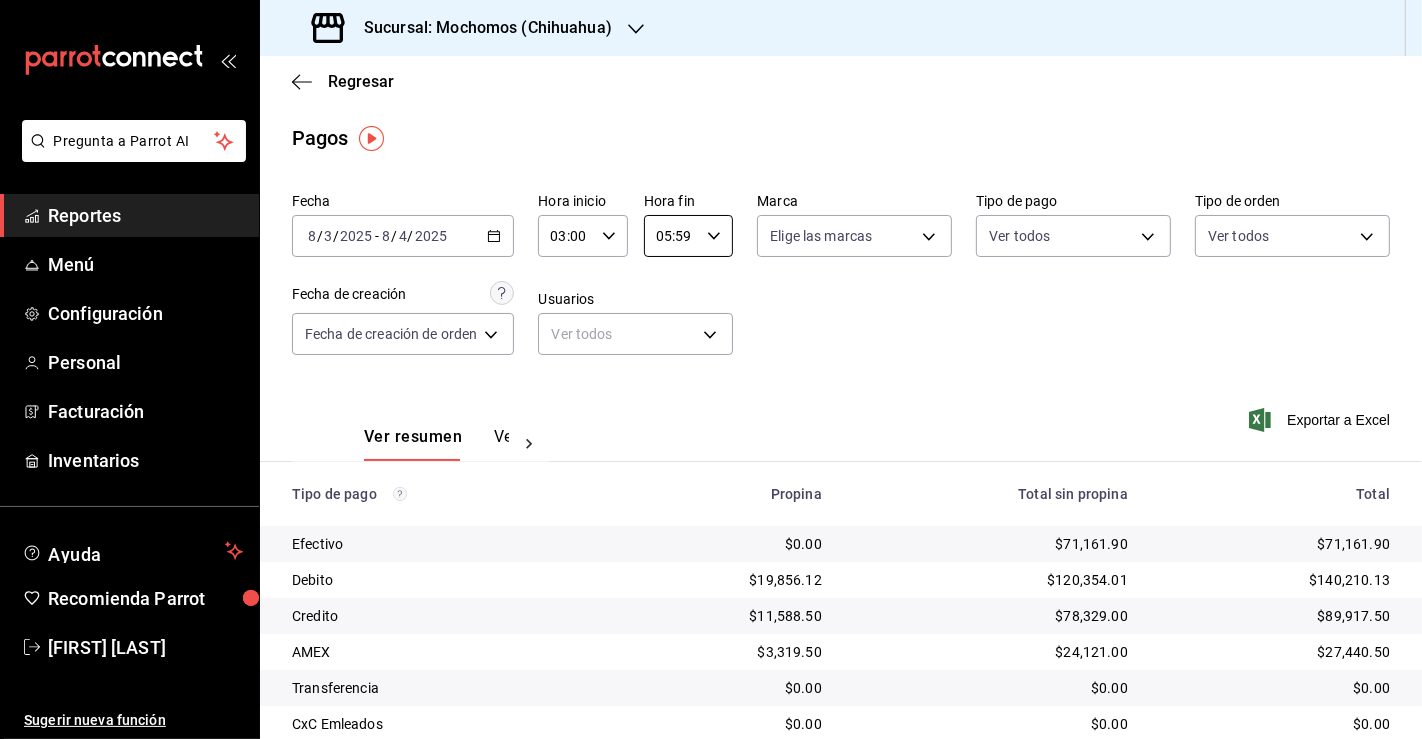 click on "[DATE] [DATE] - [DATE] [DATE]" at bounding box center (403, 236) 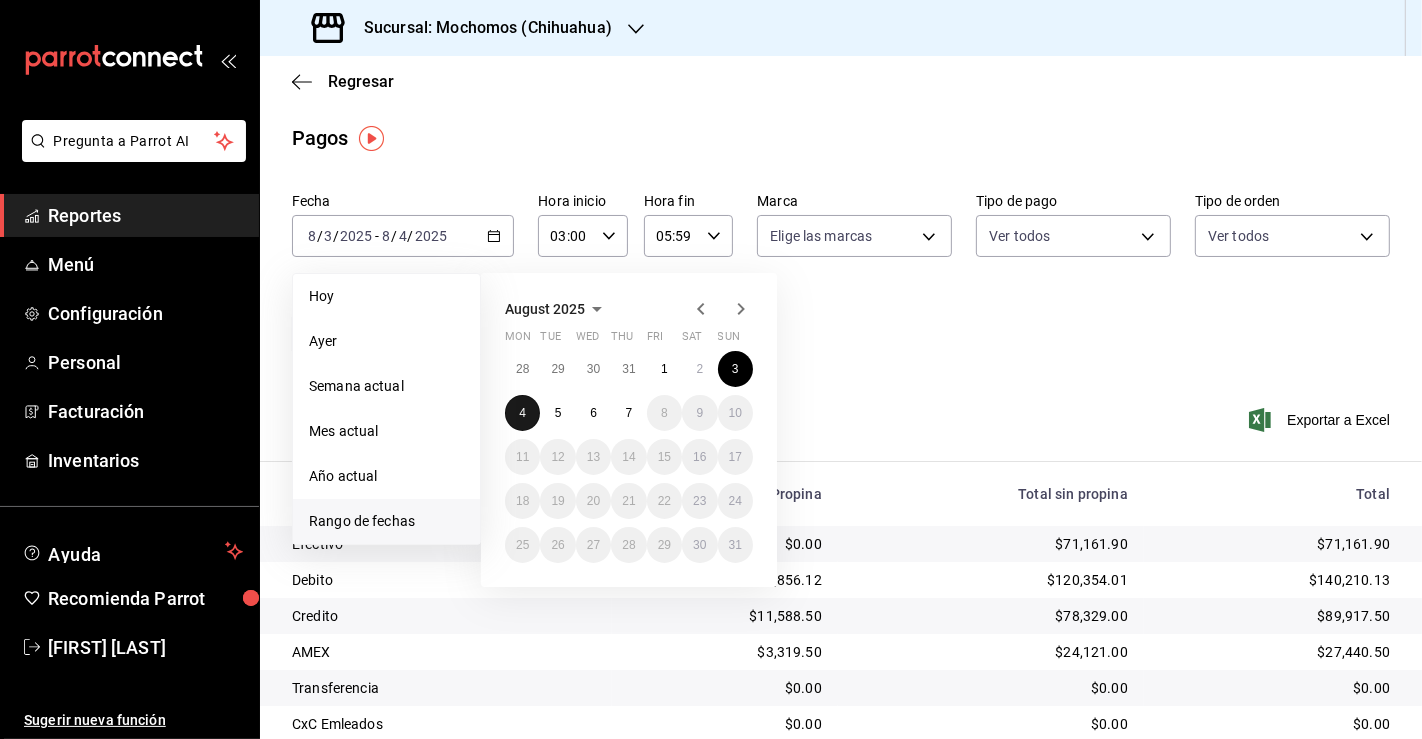 click on "4" at bounding box center [522, 413] 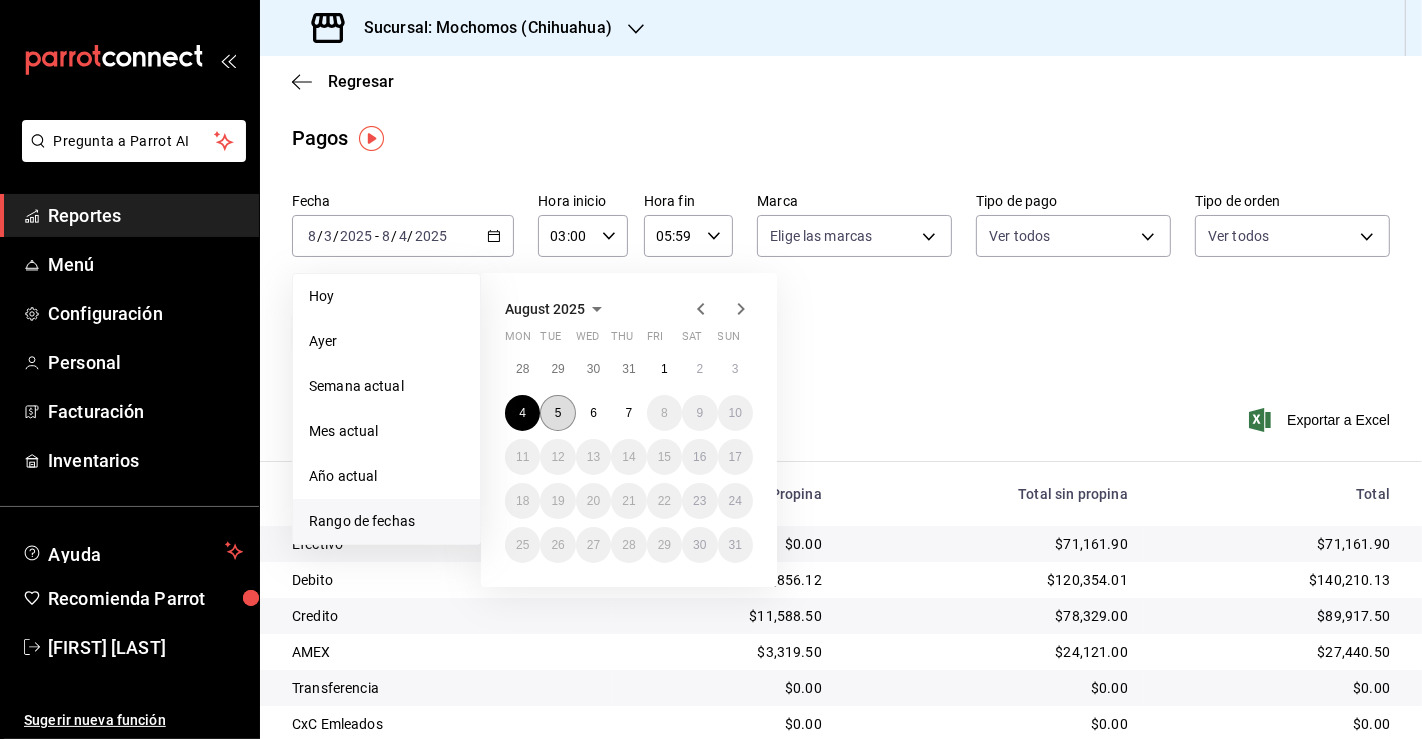 click on "5" at bounding box center [557, 413] 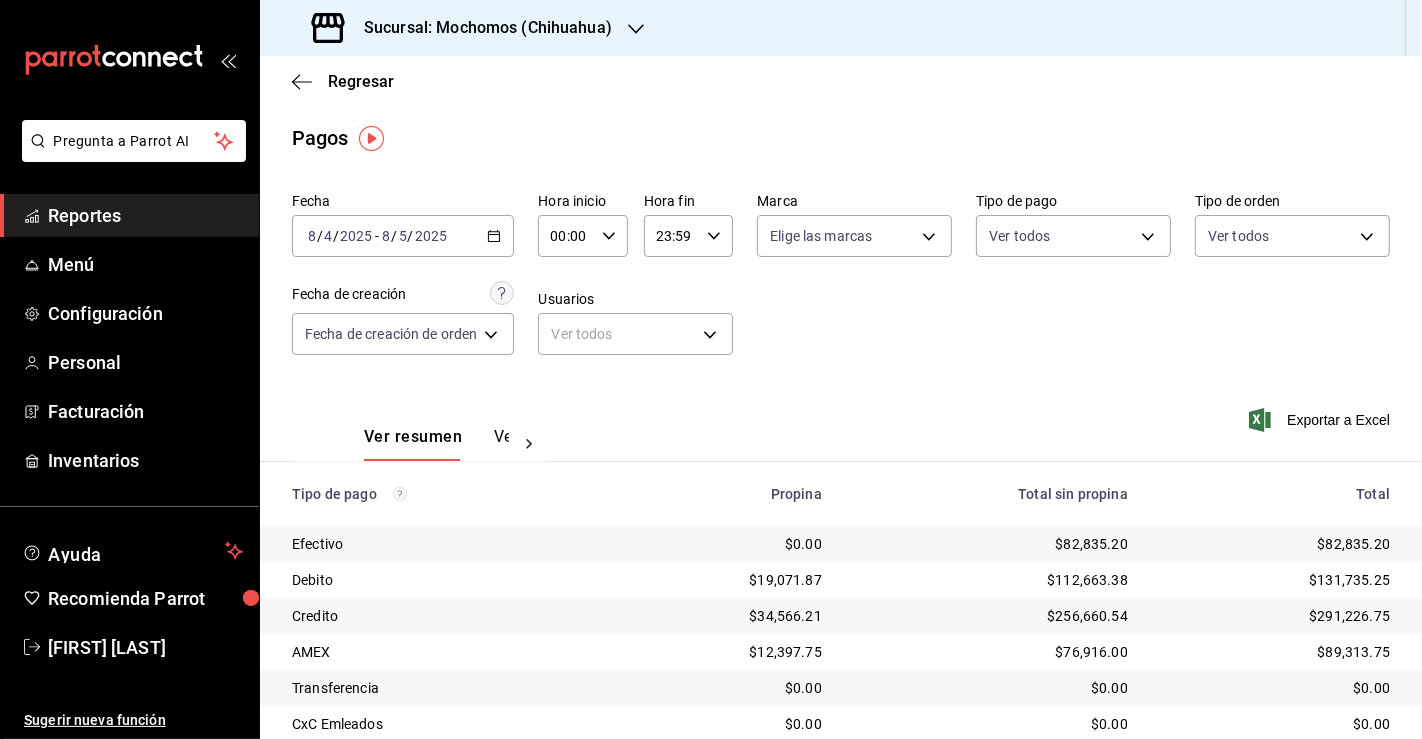 click on "00:00" at bounding box center [565, 236] 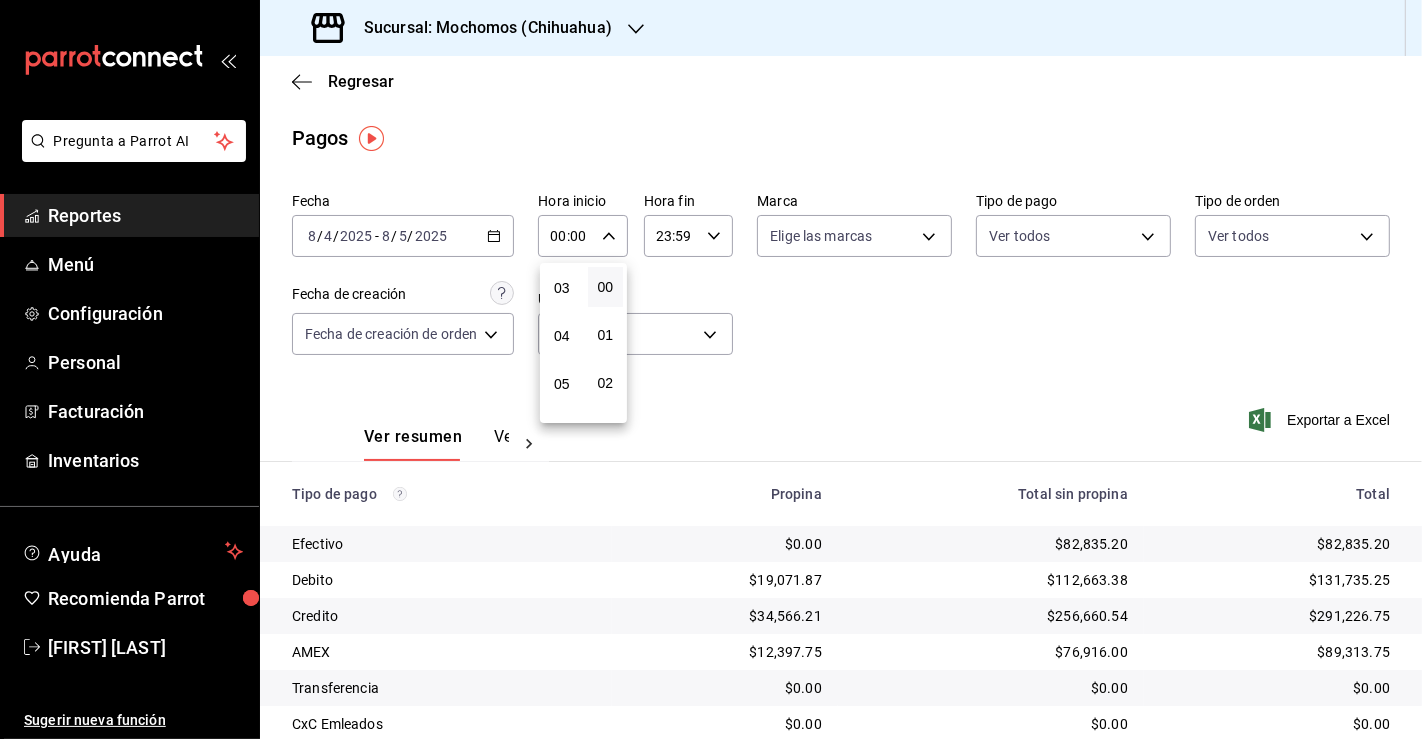 scroll, scrollTop: 222, scrollLeft: 0, axis: vertical 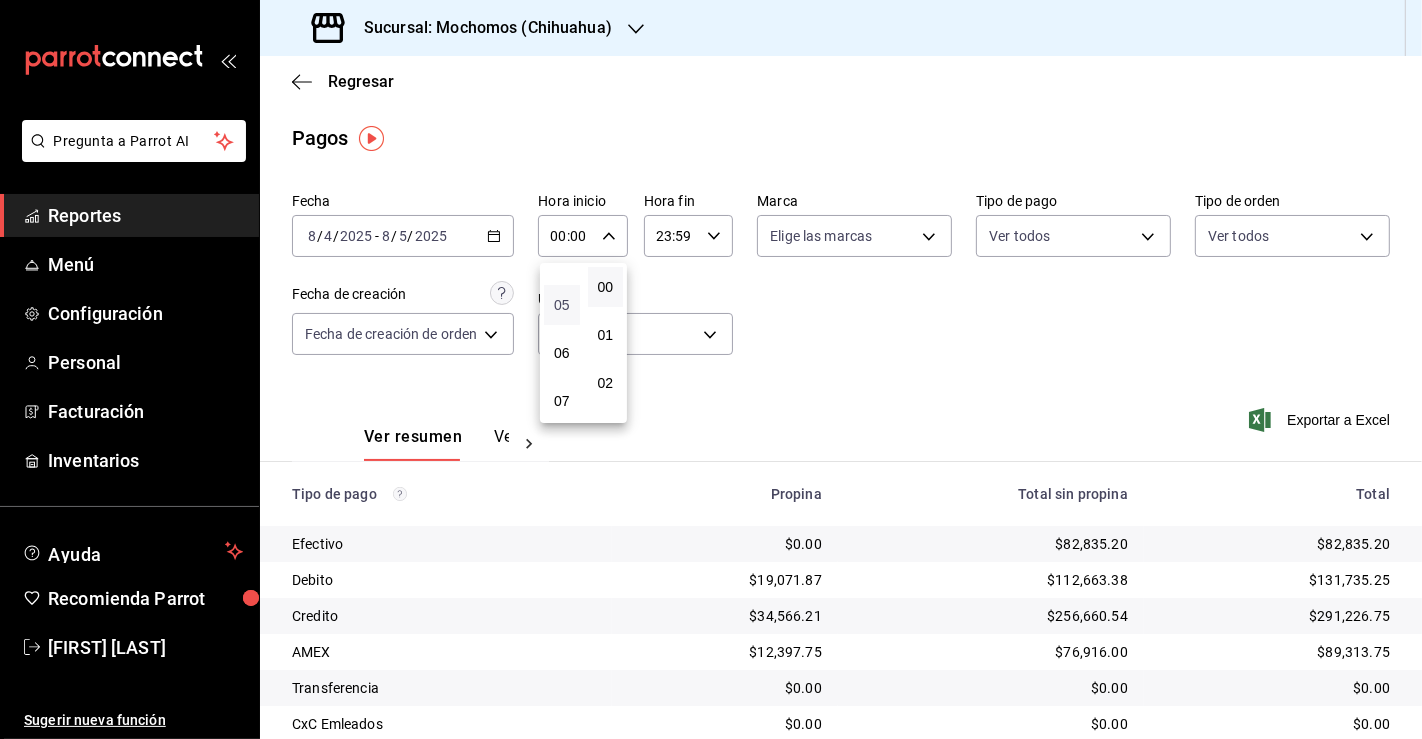 click on "05" at bounding box center [562, 305] 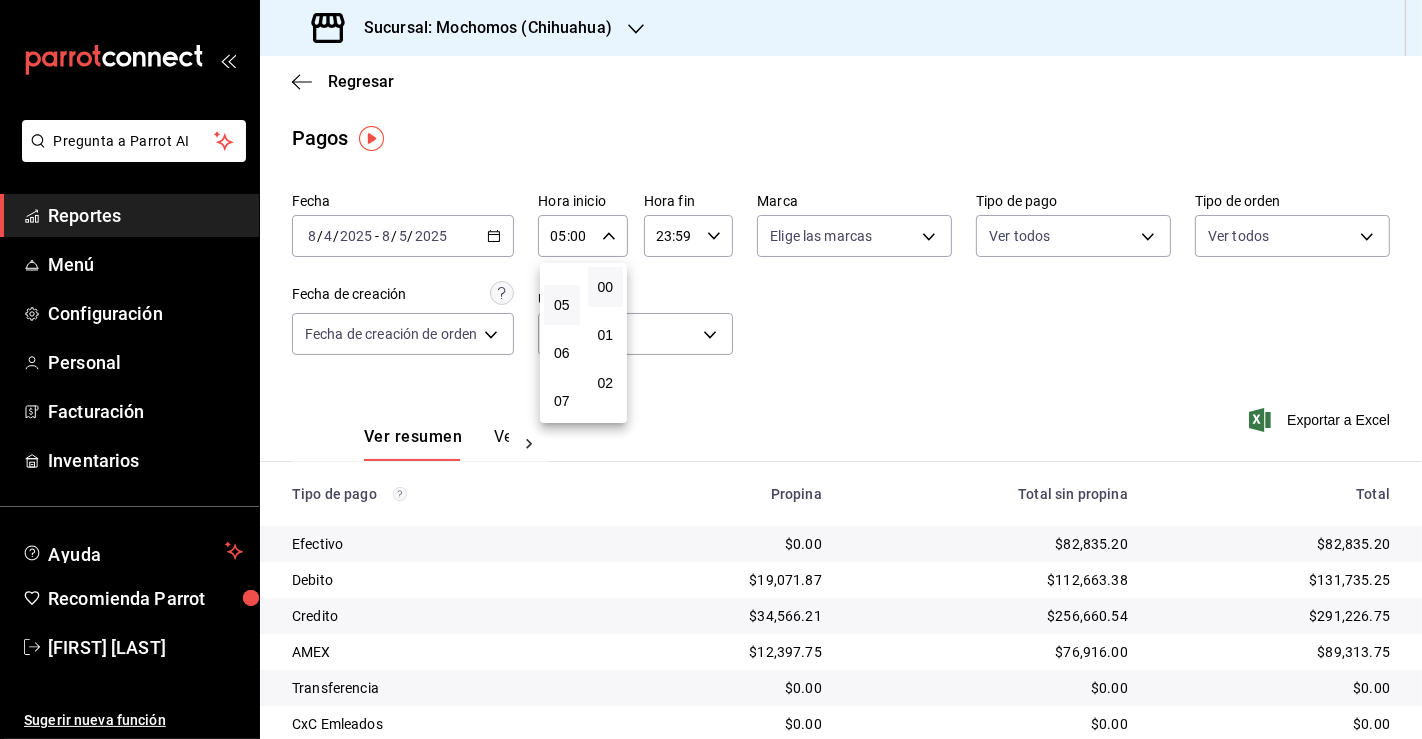 click at bounding box center (711, 369) 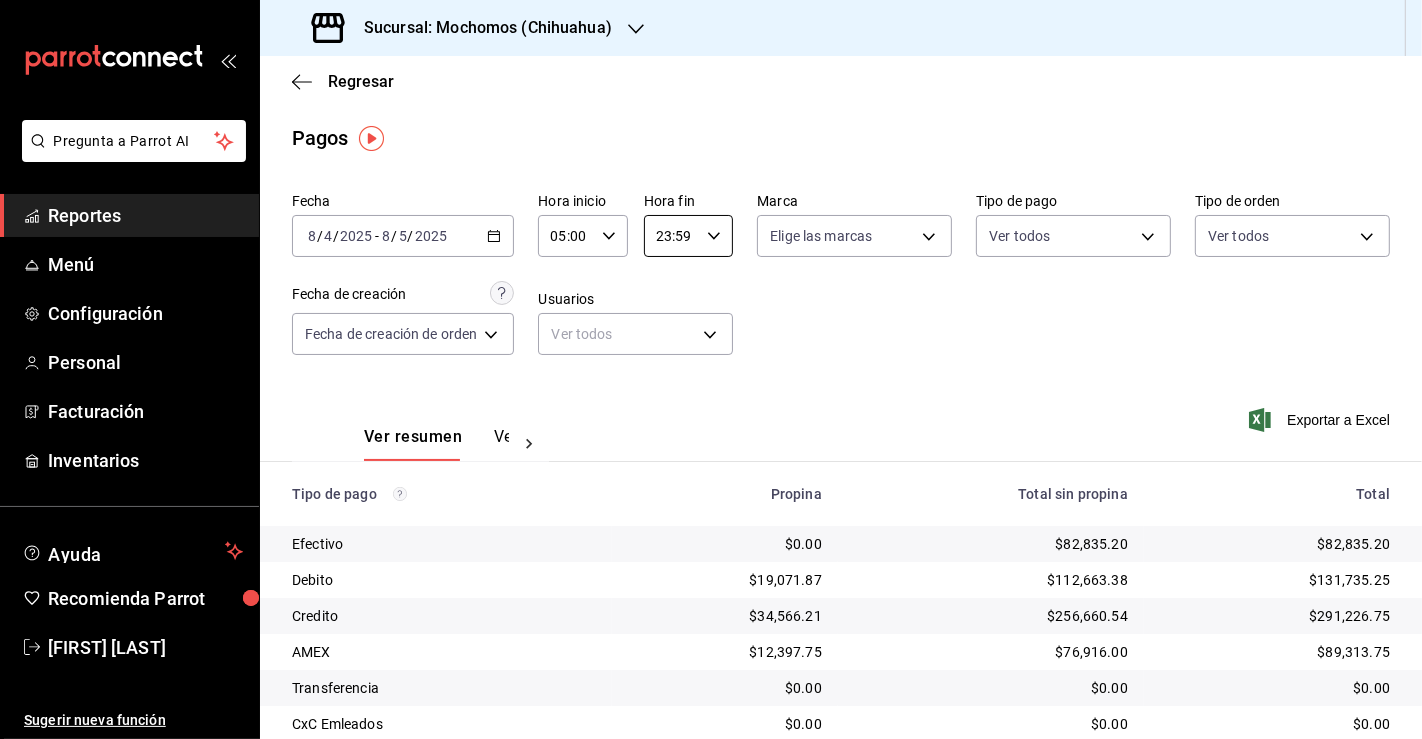 click on "23:59" at bounding box center (671, 236) 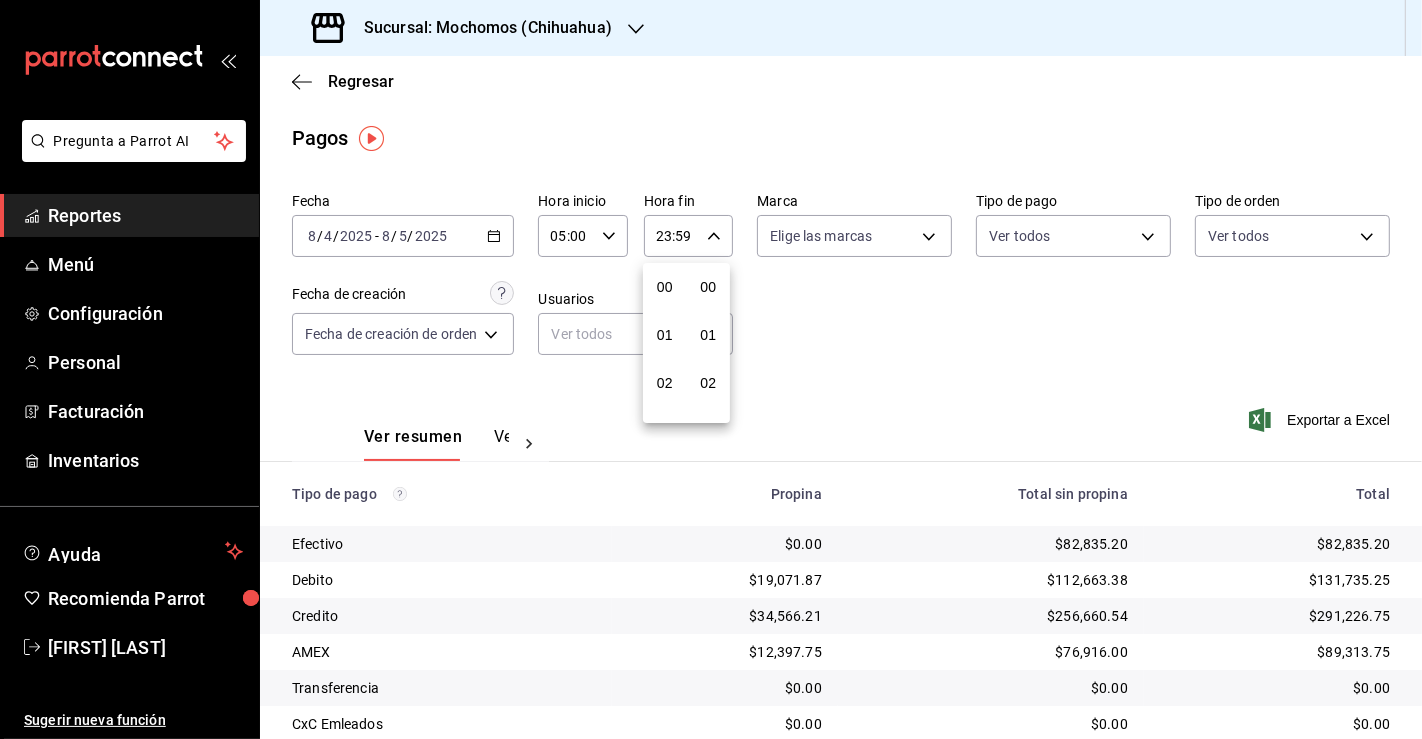 scroll, scrollTop: 998, scrollLeft: 0, axis: vertical 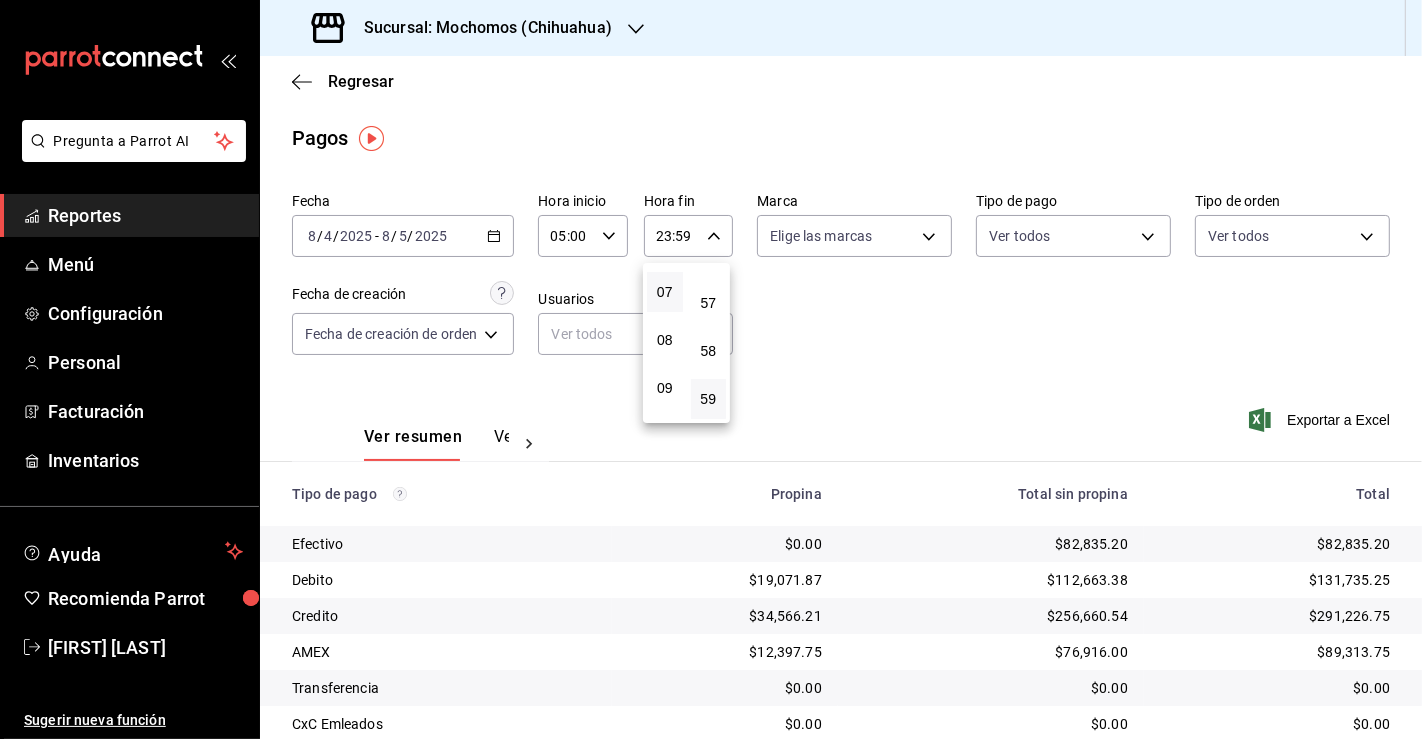 click on "07" at bounding box center (665, 292) 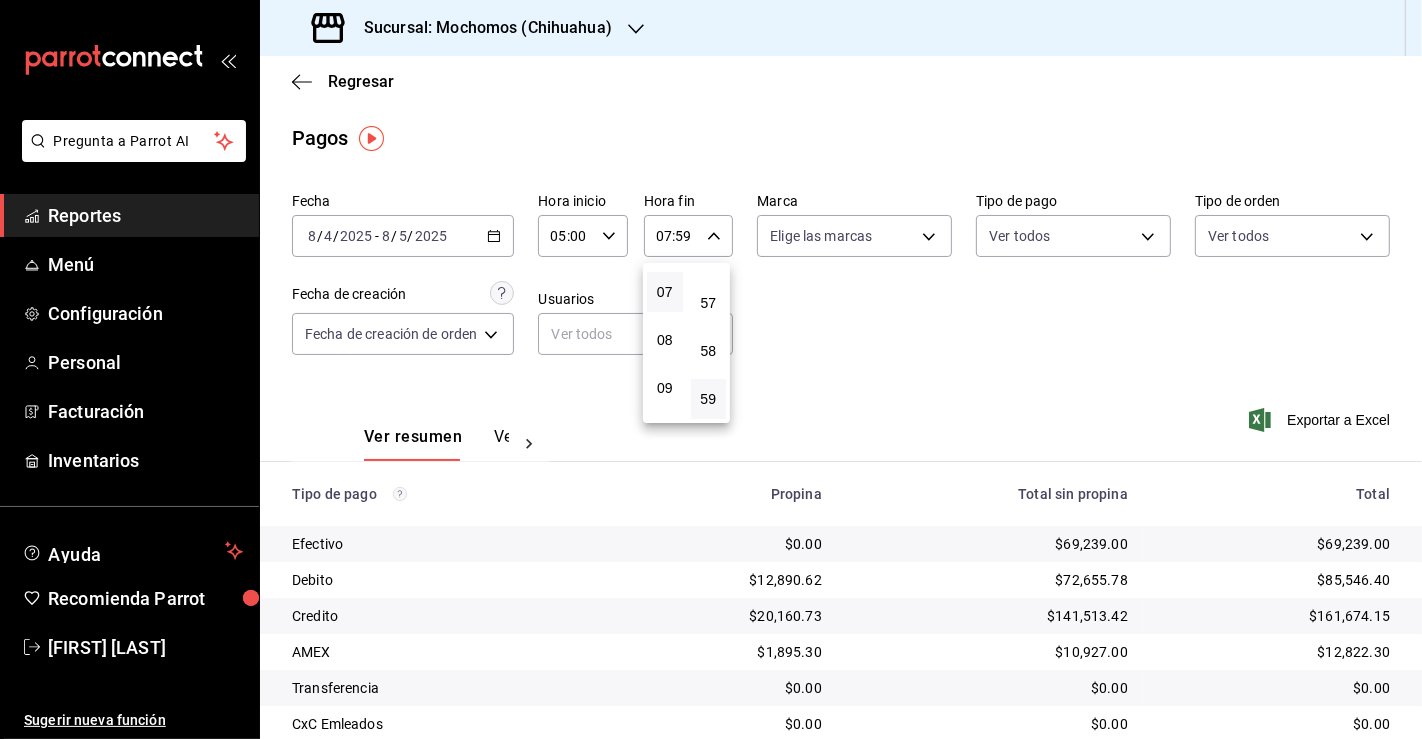 click at bounding box center (711, 369) 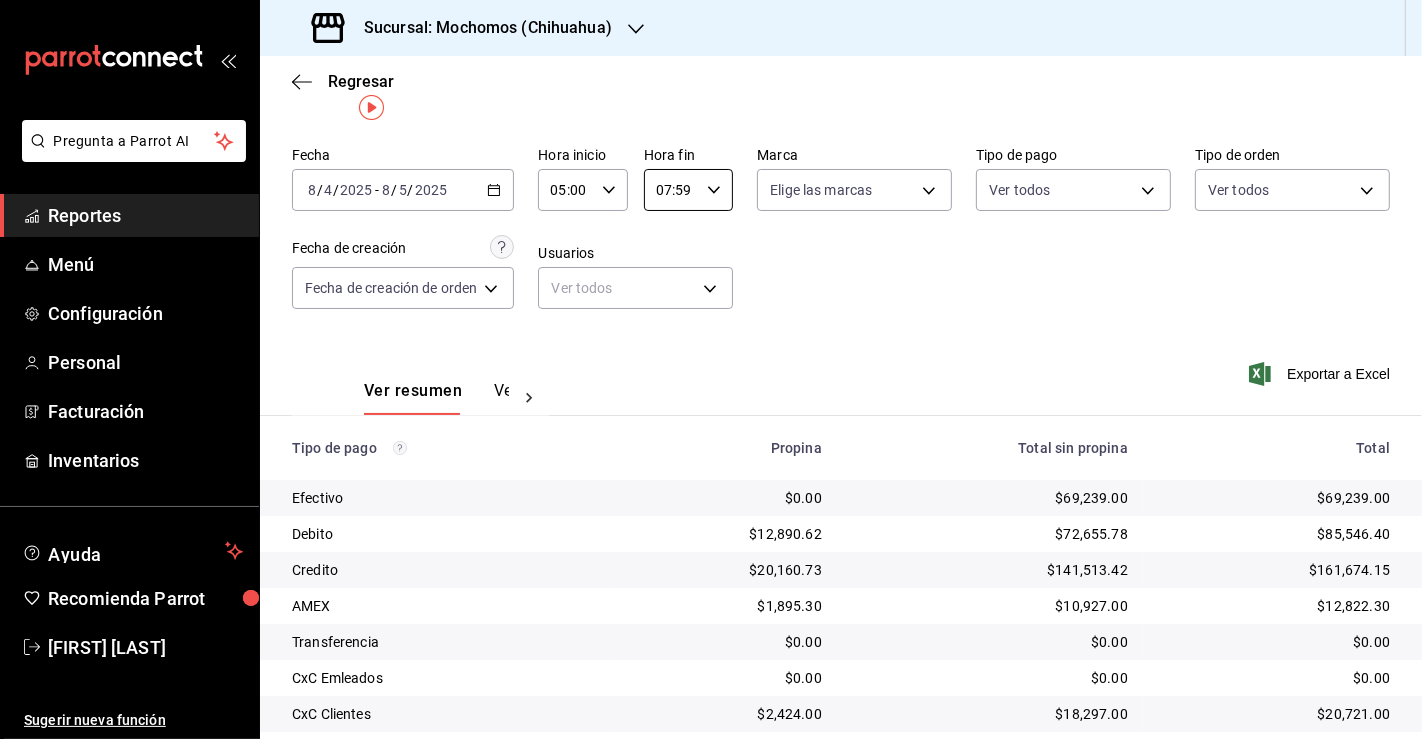 scroll, scrollTop: 0, scrollLeft: 0, axis: both 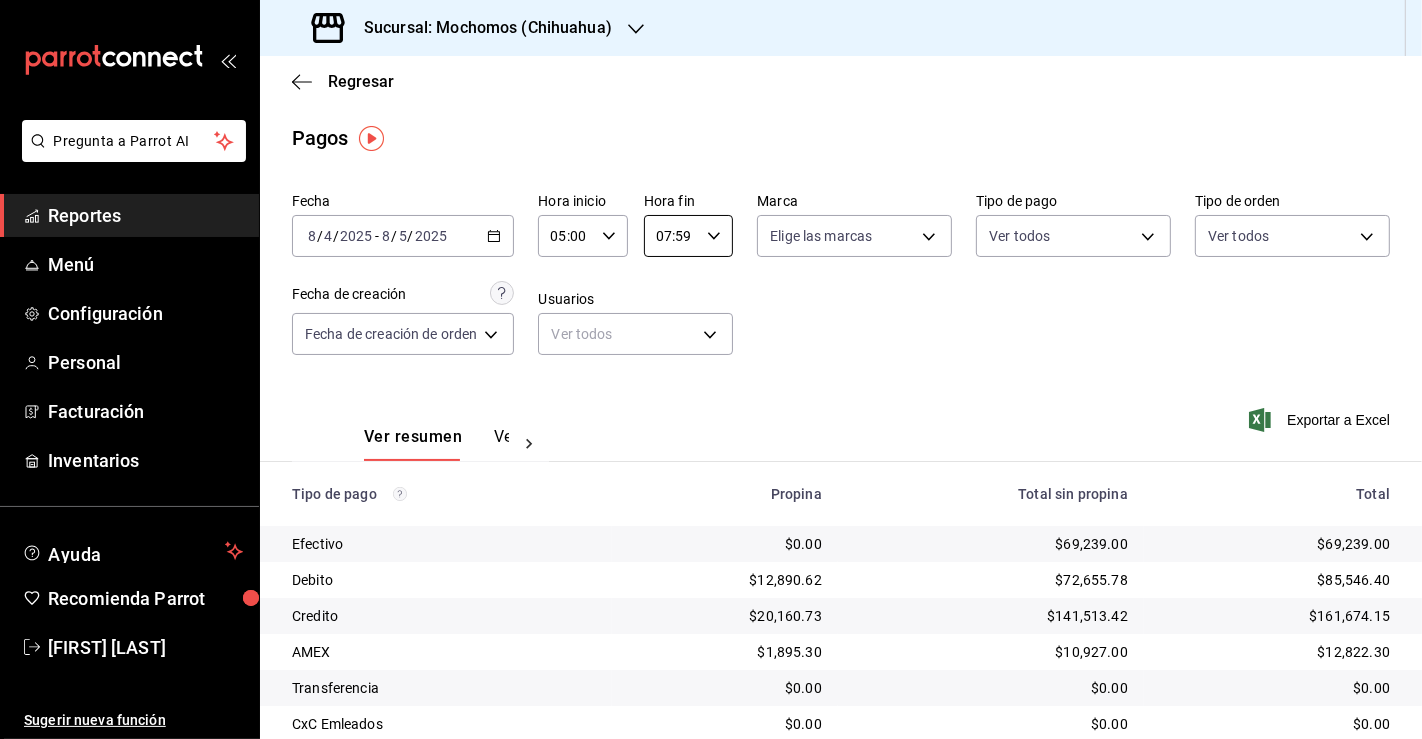 click on "[DATE] [DATE] - [DATE] [DATE]" at bounding box center [403, 236] 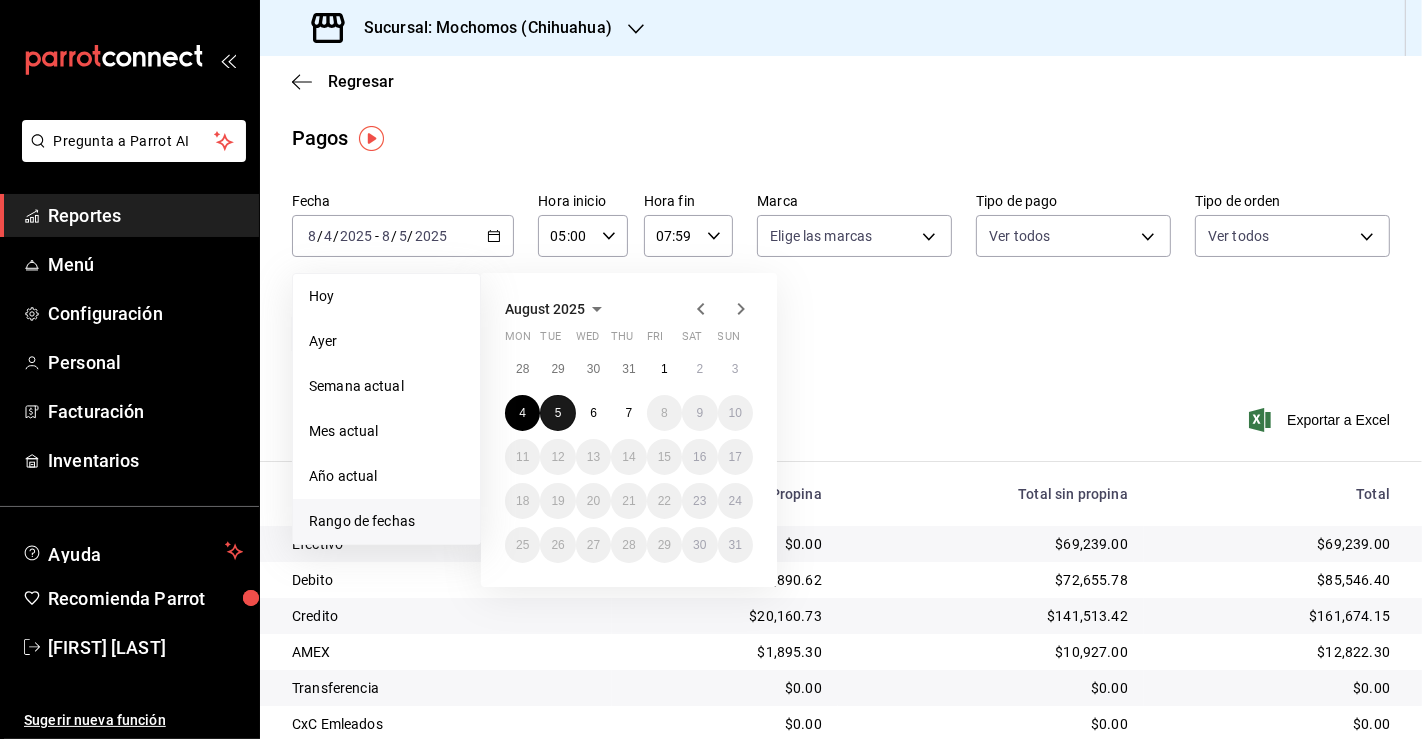 click on "5" at bounding box center [557, 413] 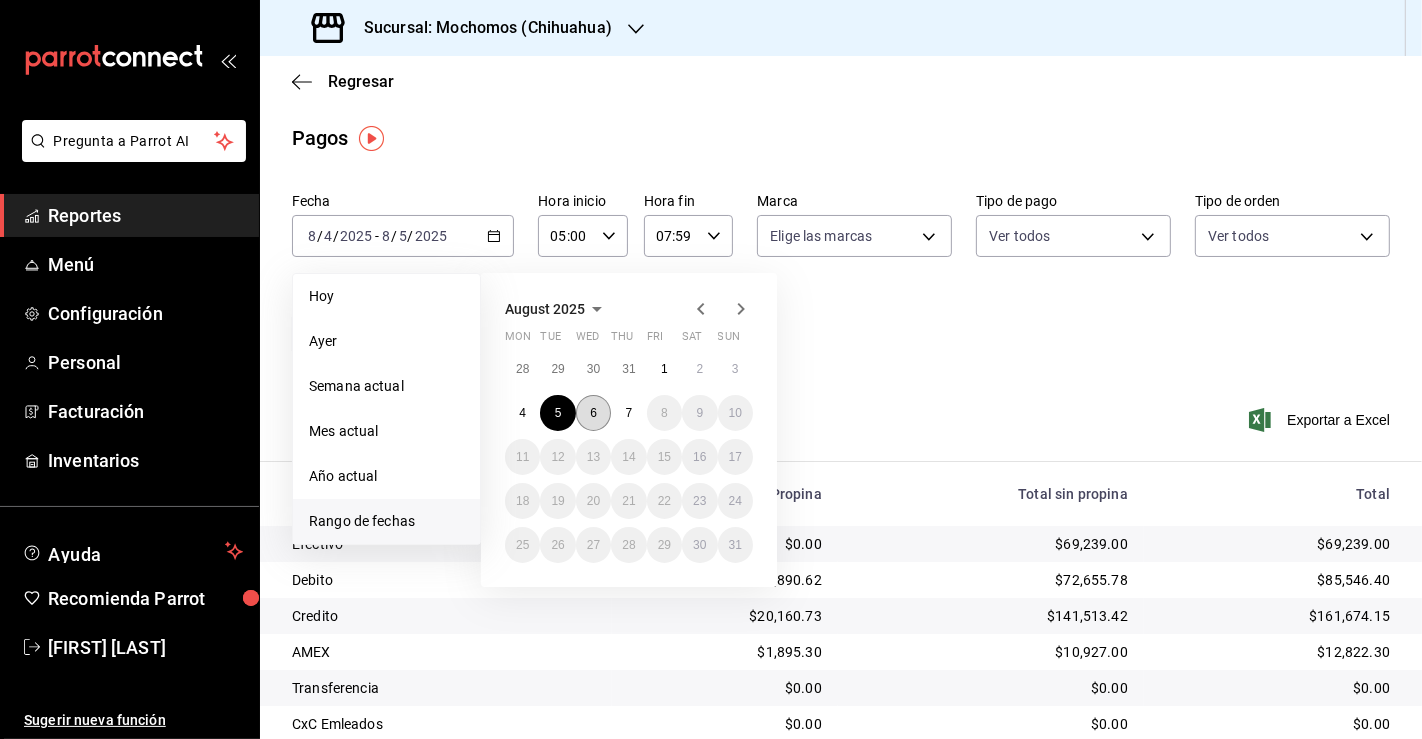 click on "6" at bounding box center [593, 413] 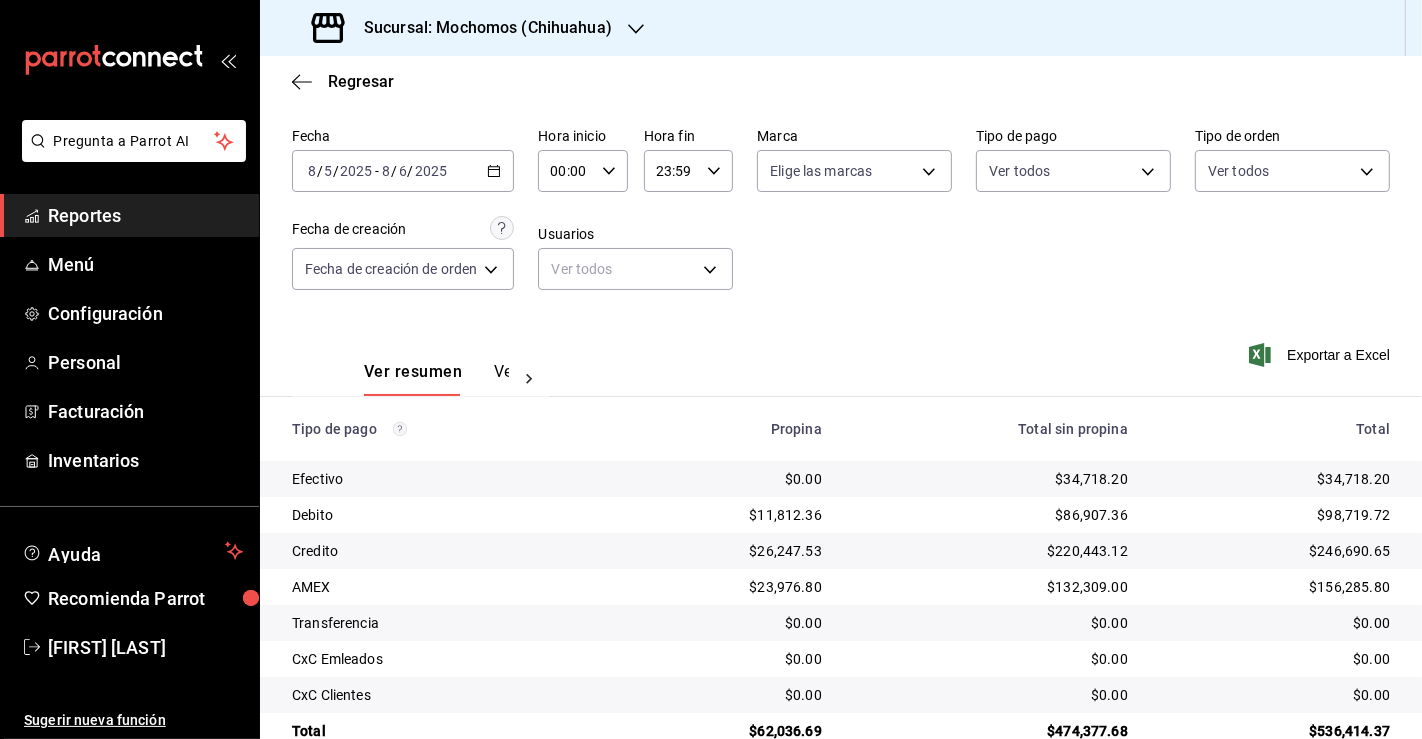 scroll, scrollTop: 0, scrollLeft: 0, axis: both 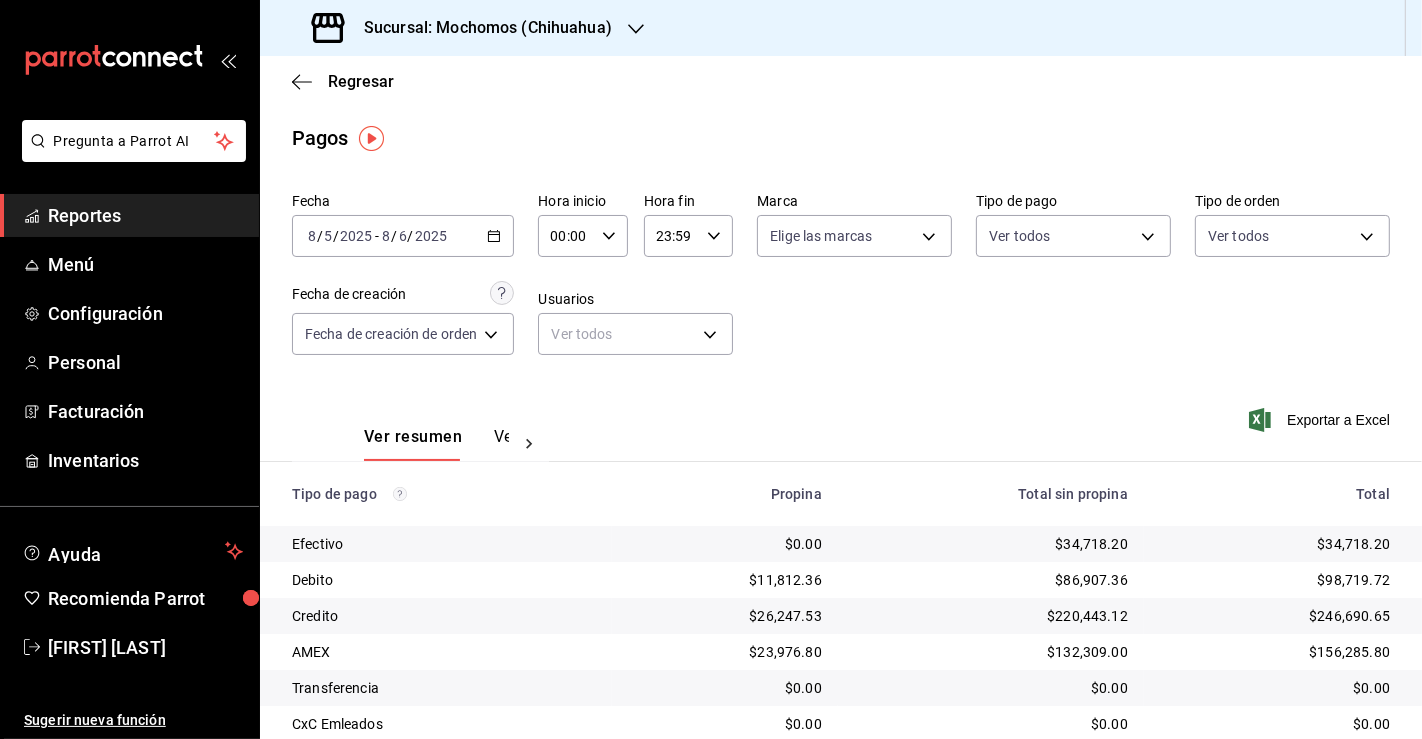 click on "00:00" at bounding box center (565, 236) 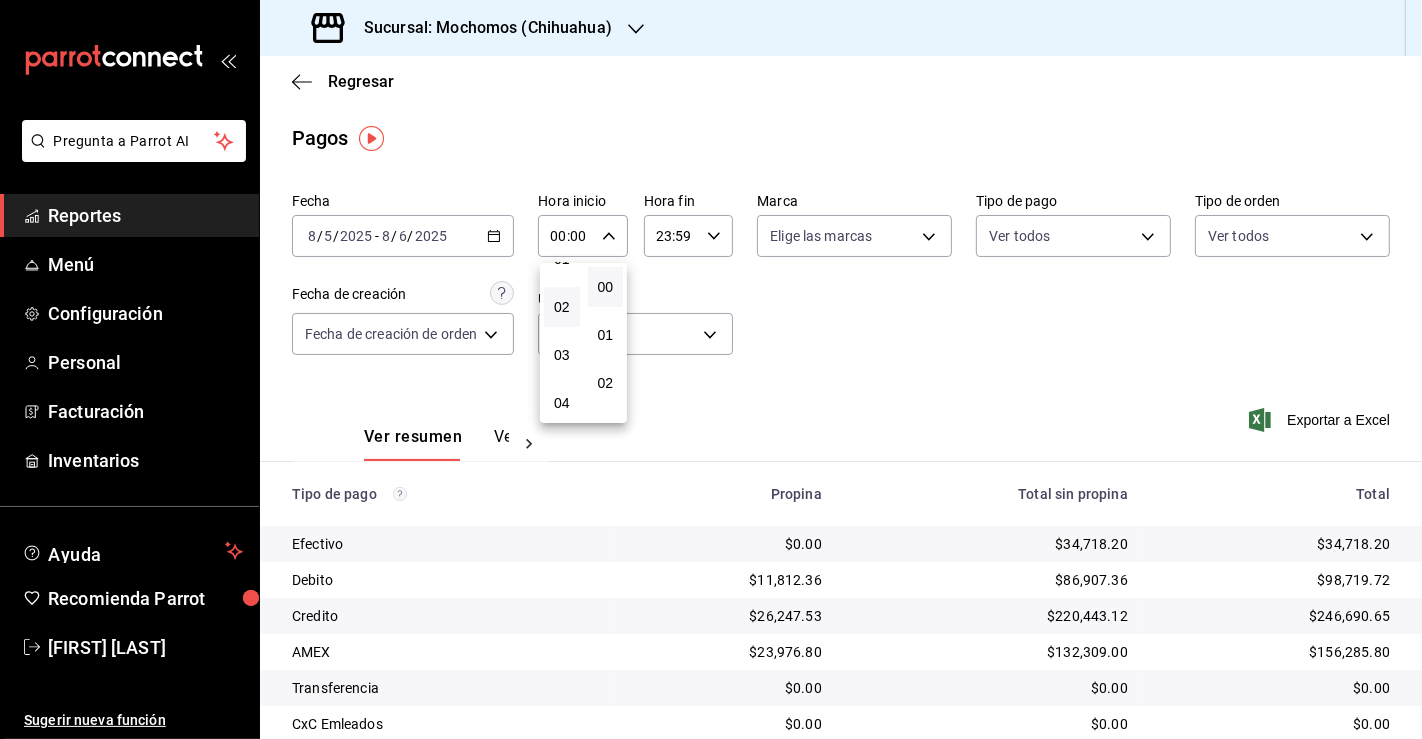 scroll, scrollTop: 111, scrollLeft: 0, axis: vertical 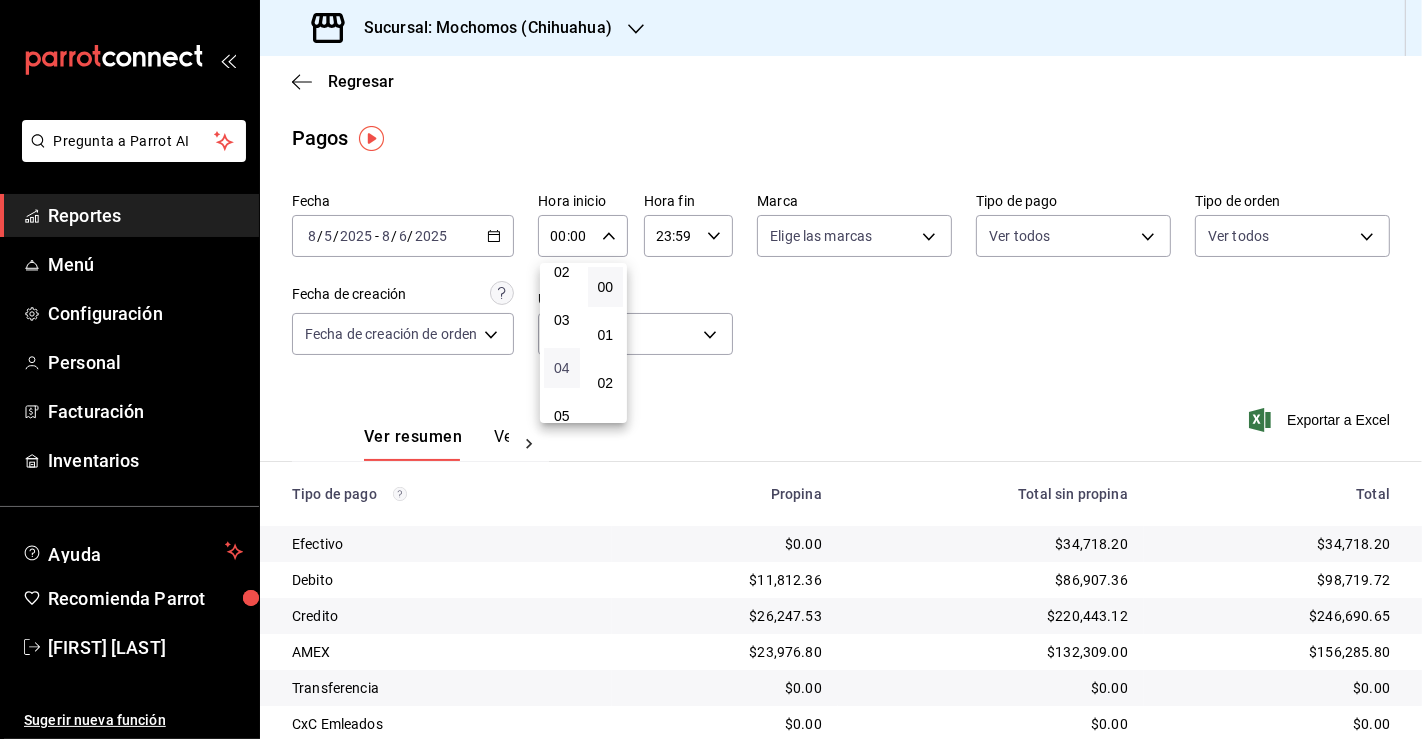 click on "04" at bounding box center [562, 368] 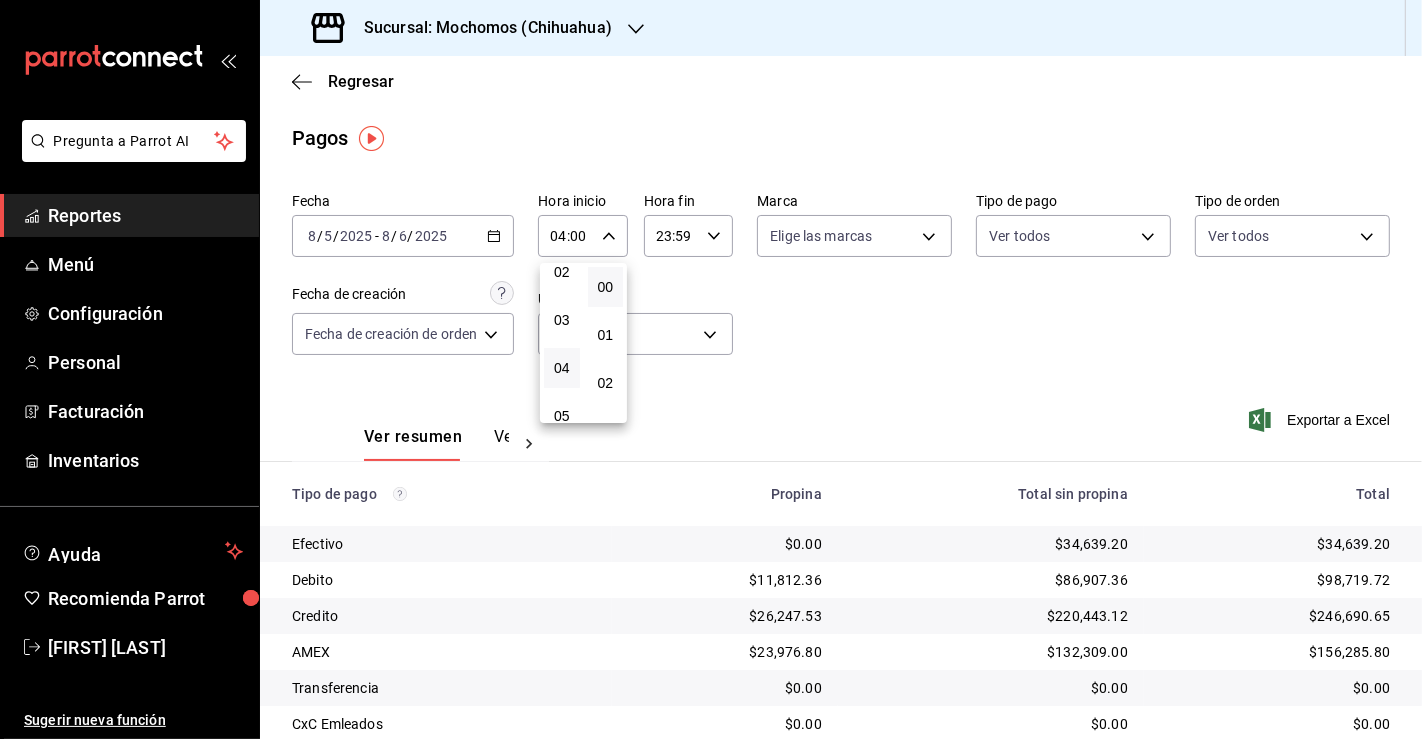 click at bounding box center [711, 369] 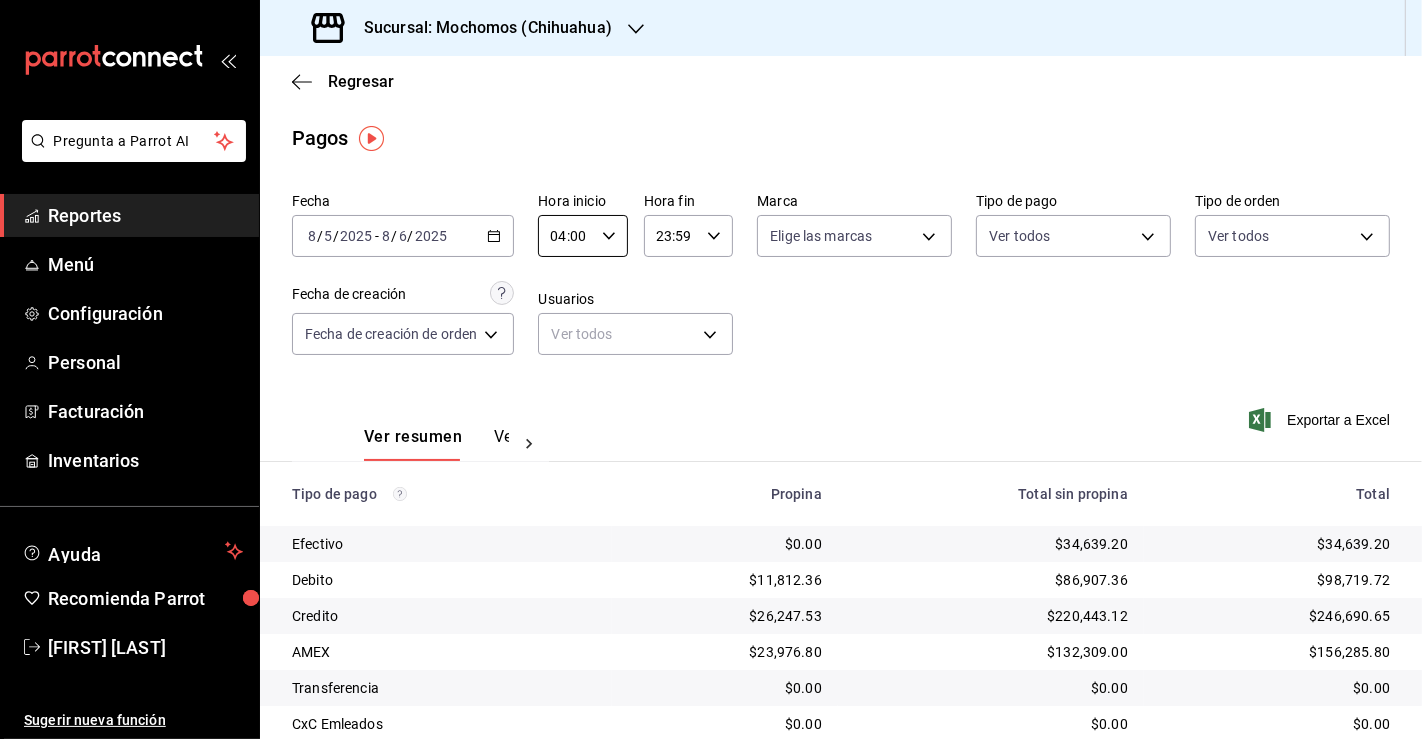 click on "23:59" at bounding box center (671, 236) 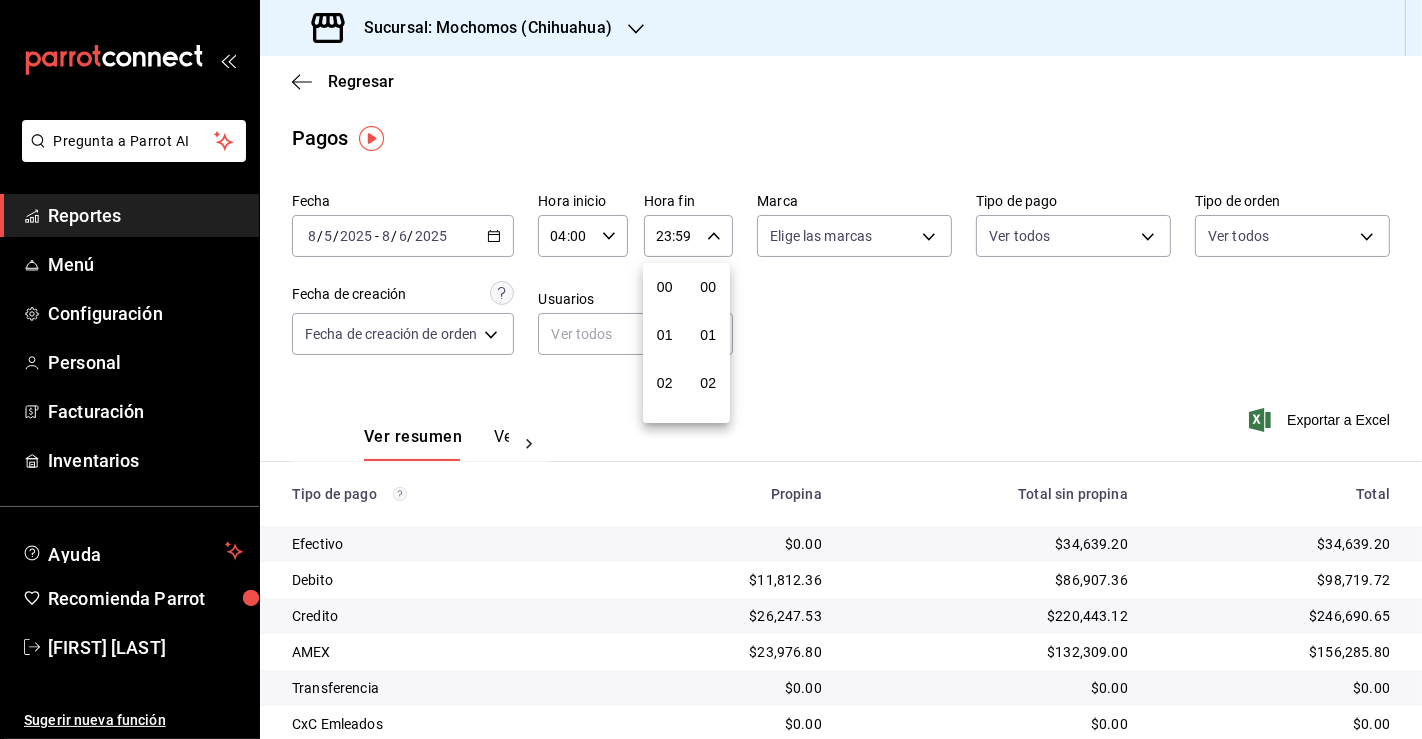 scroll, scrollTop: 998, scrollLeft: 0, axis: vertical 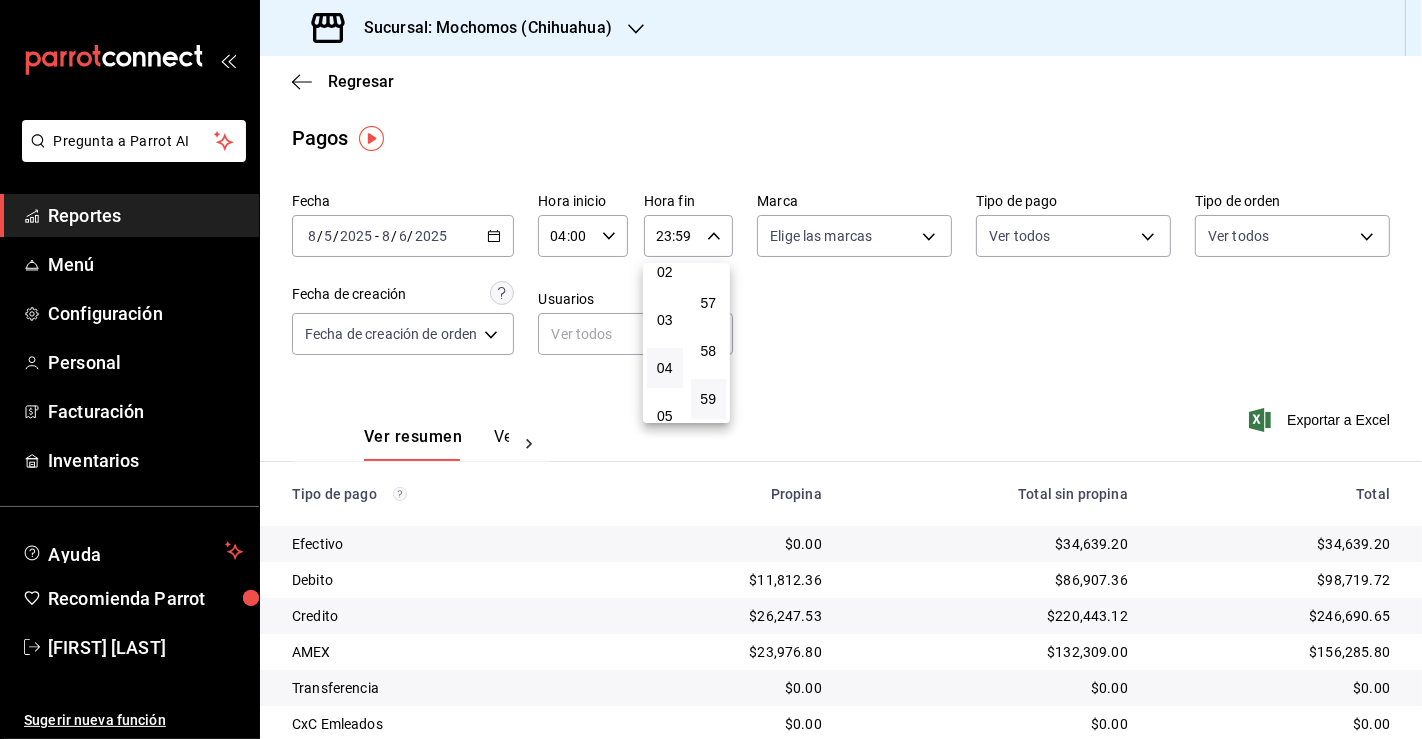 click on "04" at bounding box center [665, 368] 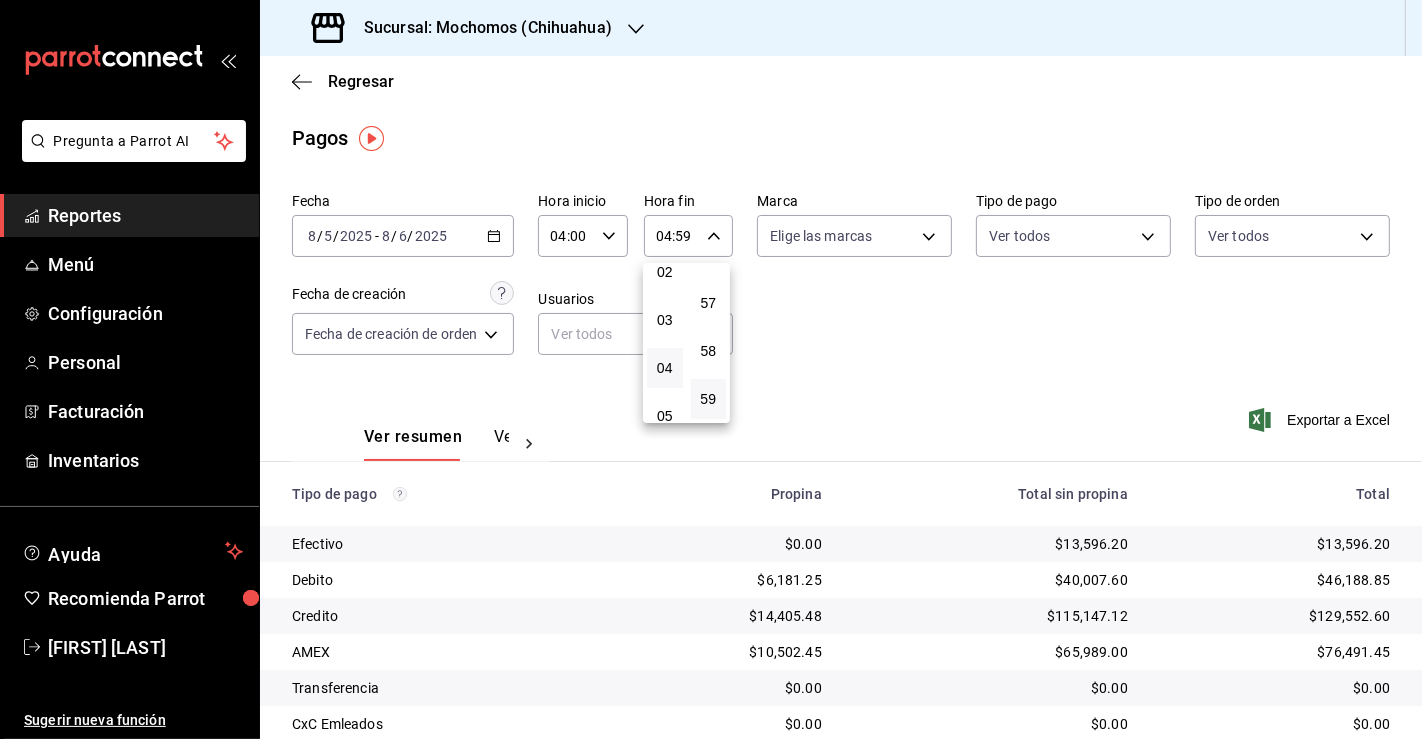 click at bounding box center (711, 369) 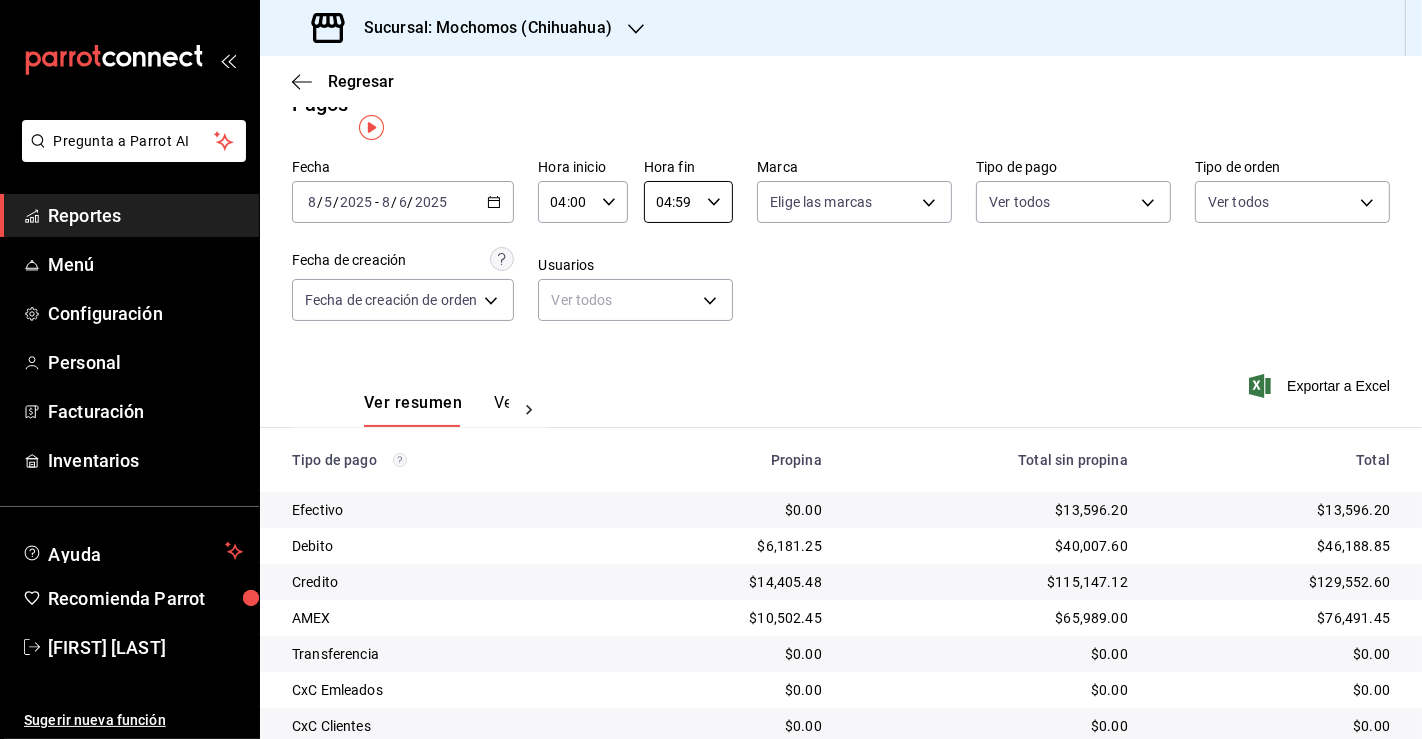 scroll, scrollTop: 0, scrollLeft: 0, axis: both 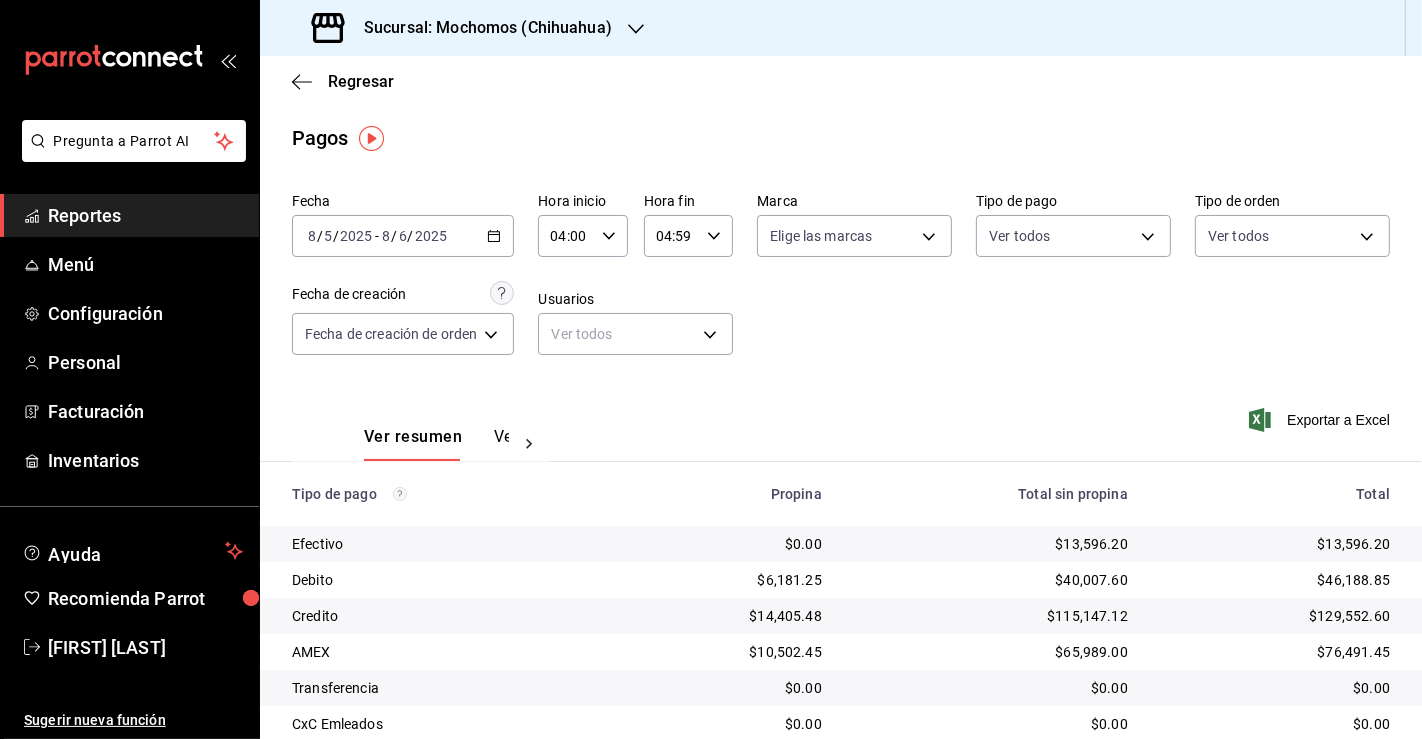click on "Fecha [DATE] [DATE] - [DATE] [DATE] Hora inicio 04:00 Hora inicio Hora fin 04:59 Hora fin Marca Elige las marcas Tipo de pago Ver todos Tipo de orden Ver todos Fecha de creación   Fecha de creación de orden ORDER Usuarios Ver todos null" at bounding box center (841, 282) 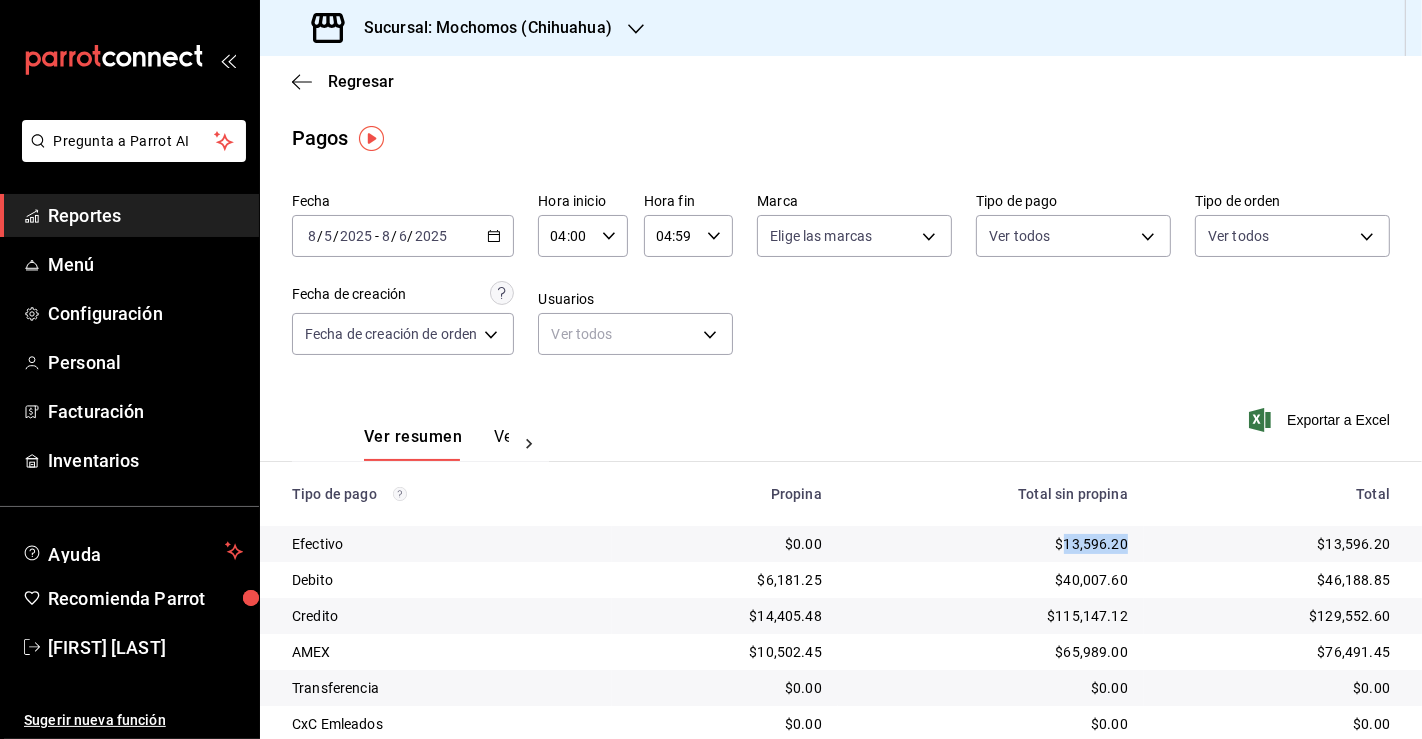 click on "$13,596.20" at bounding box center (991, 544) 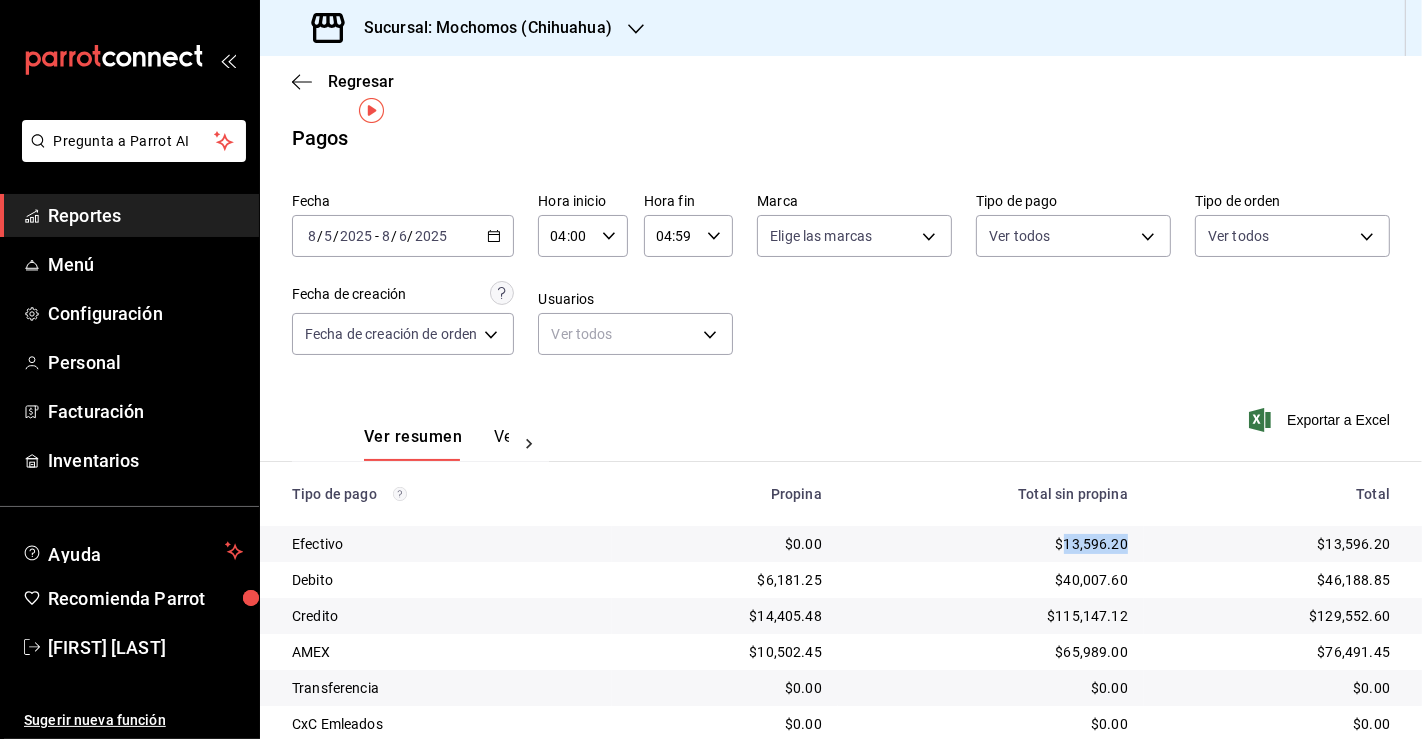 scroll, scrollTop: 108, scrollLeft: 0, axis: vertical 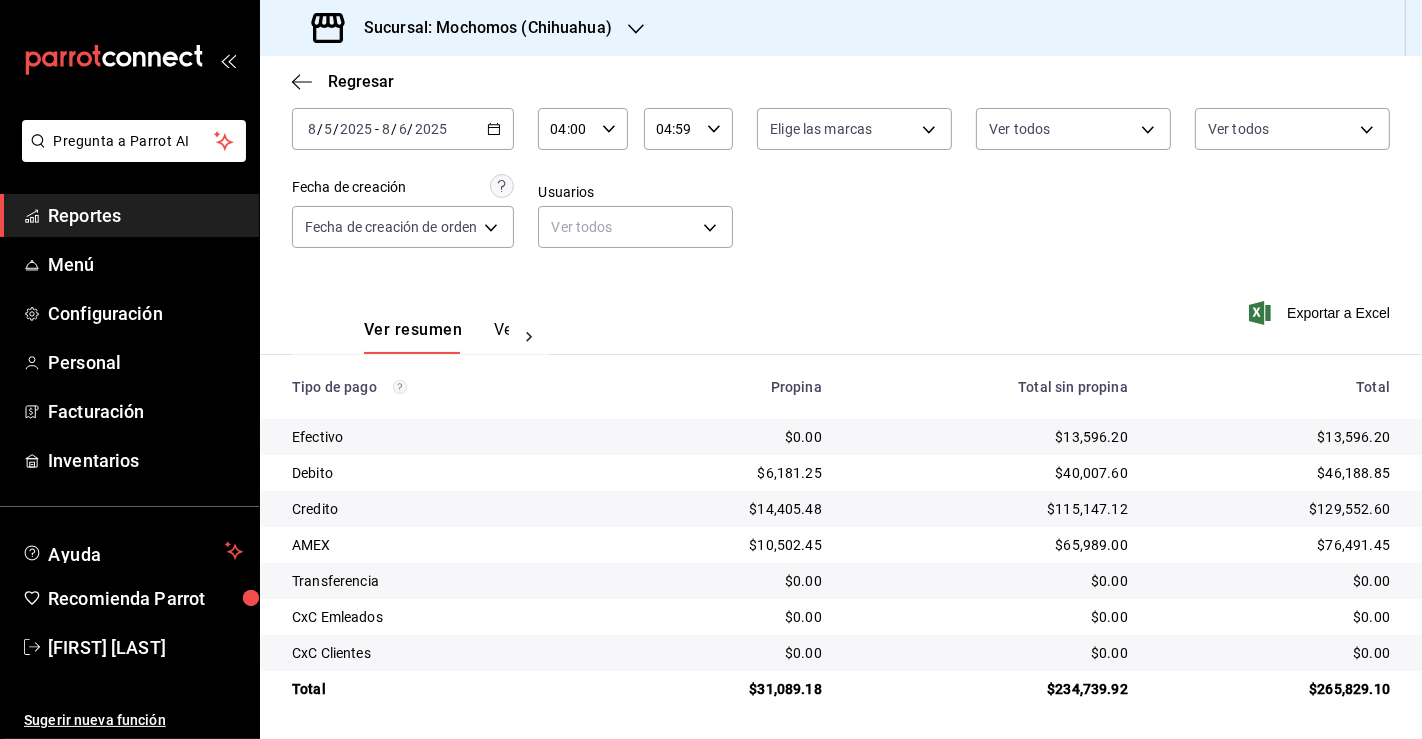 click on "$31,089.18" at bounding box center [725, 689] 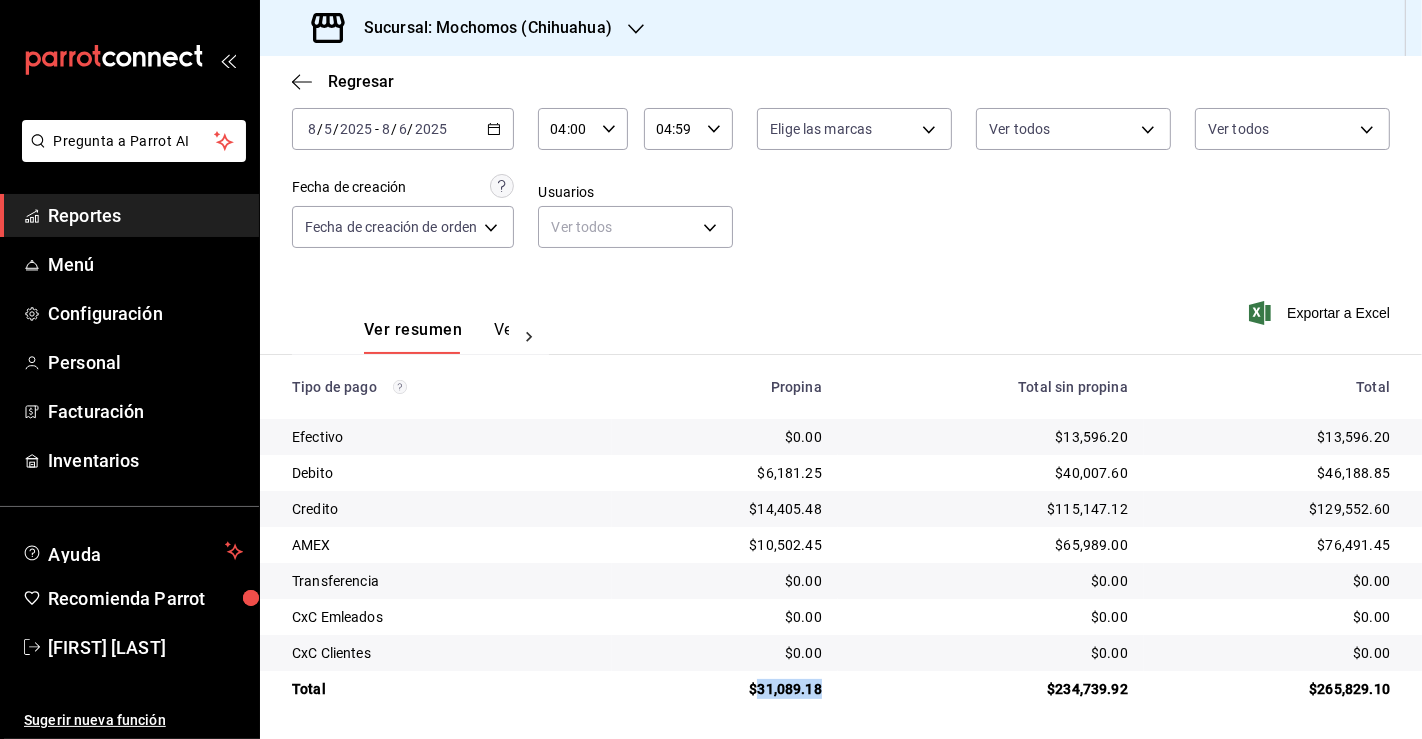 click on "$31,089.18" at bounding box center (725, 689) 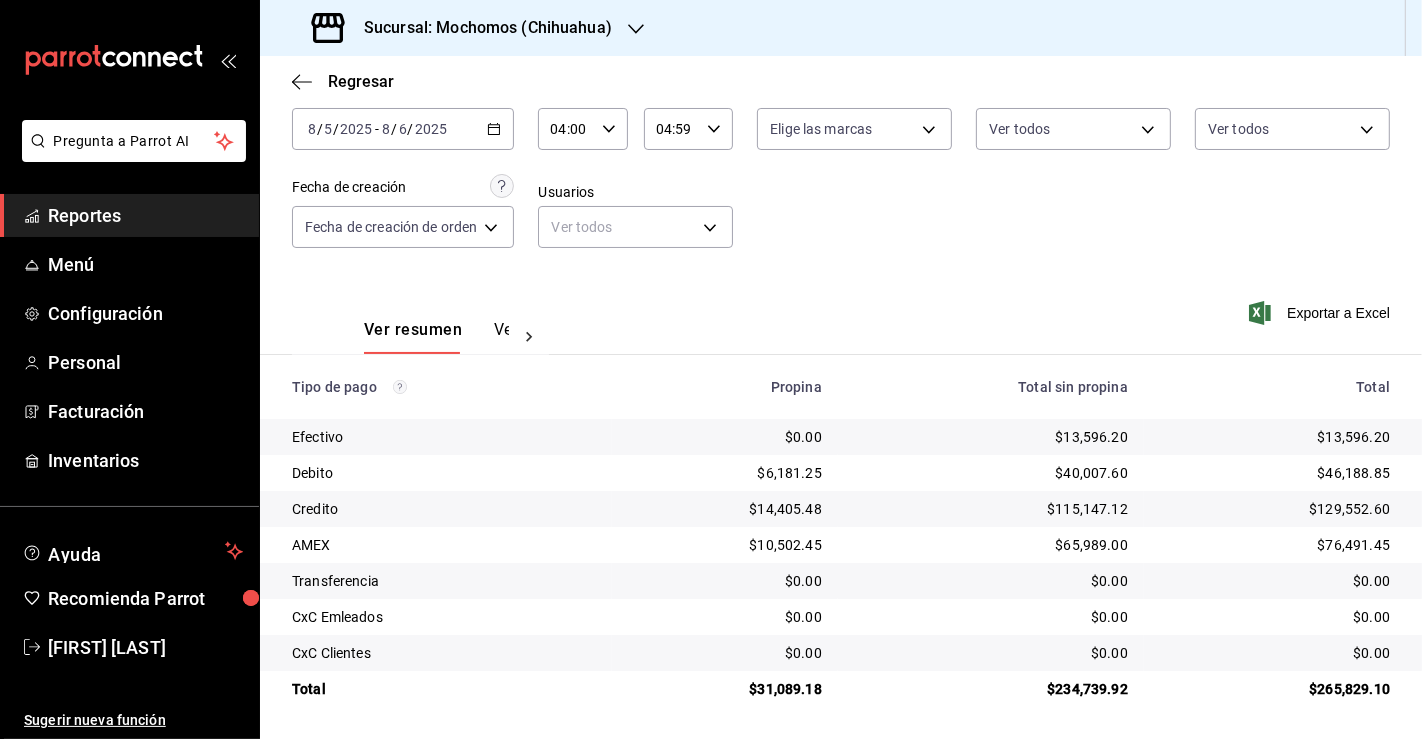 click on "[DATE] [DATE] - [DATE] [DATE]" at bounding box center (403, 129) 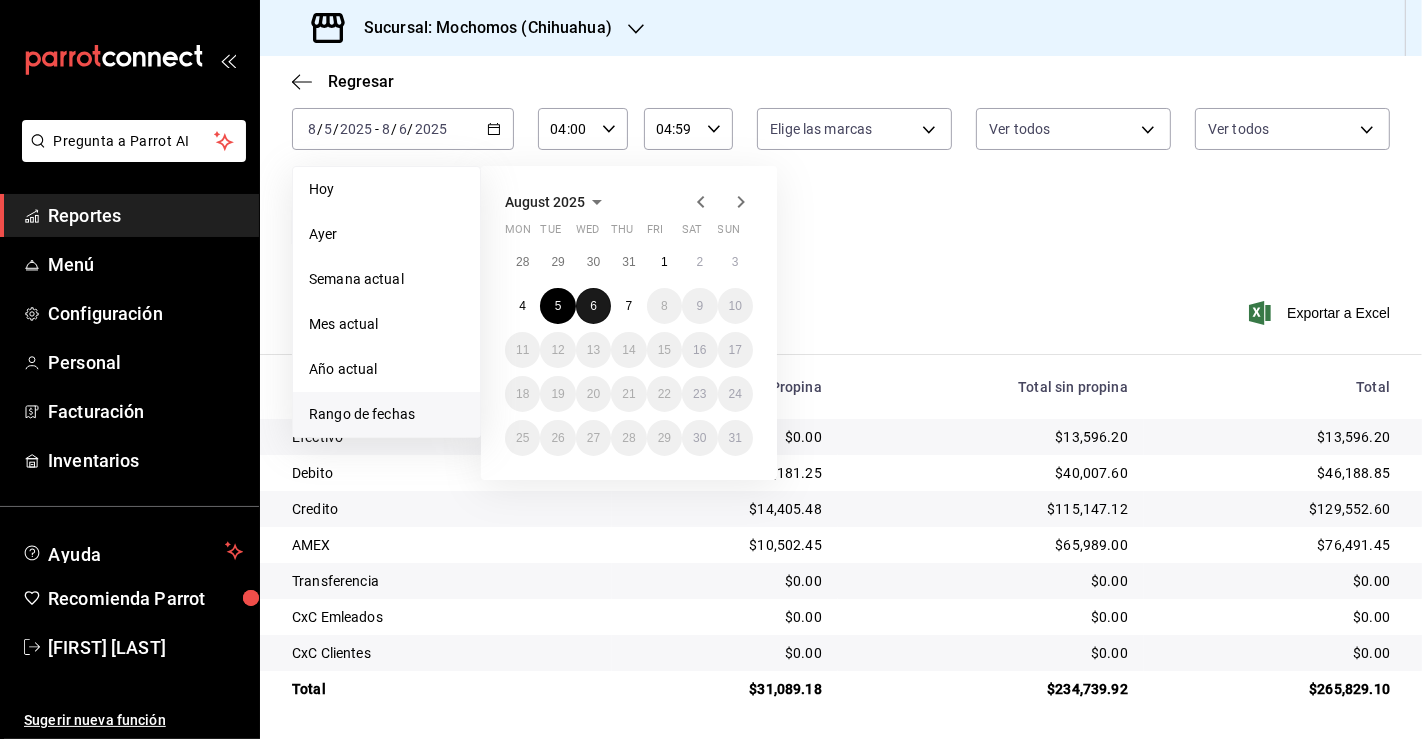 click on "6" at bounding box center [593, 306] 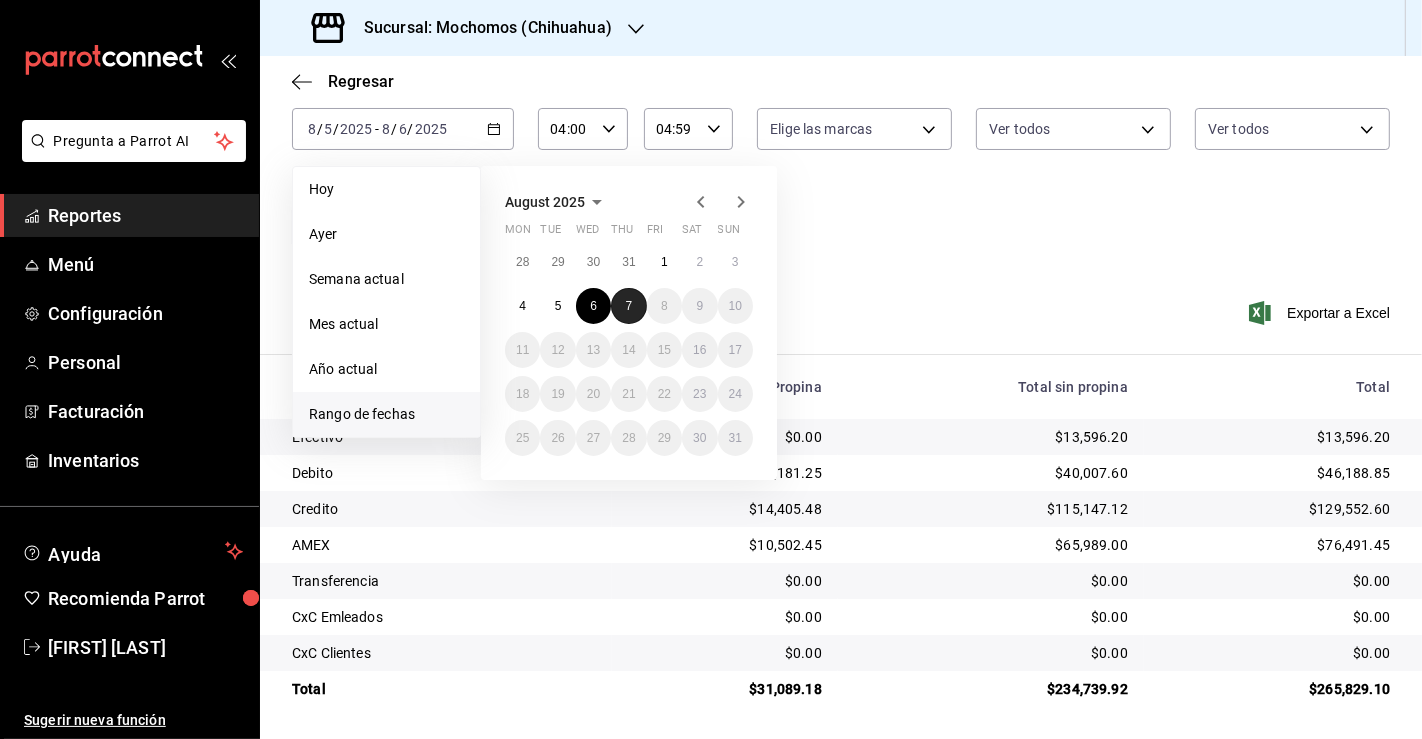 click on "7" at bounding box center [628, 306] 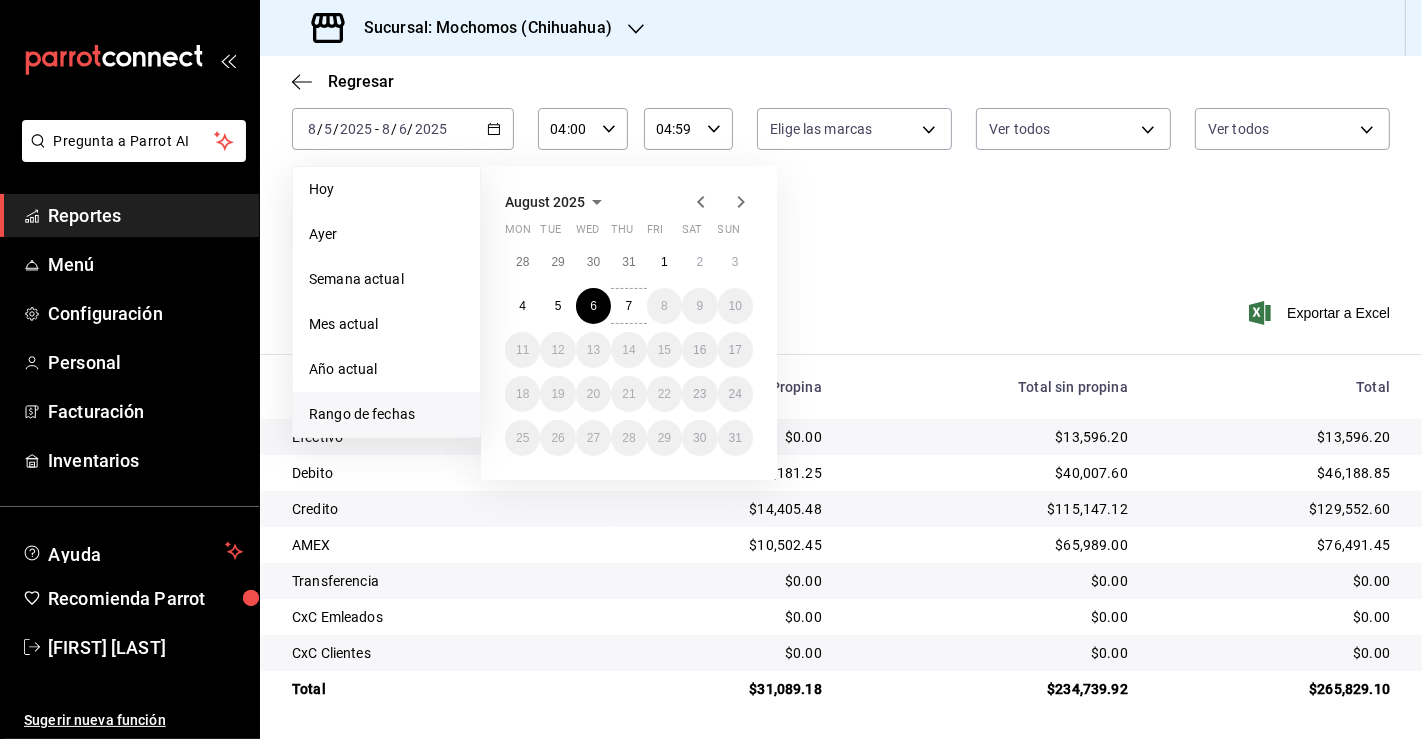 type on "00:00" 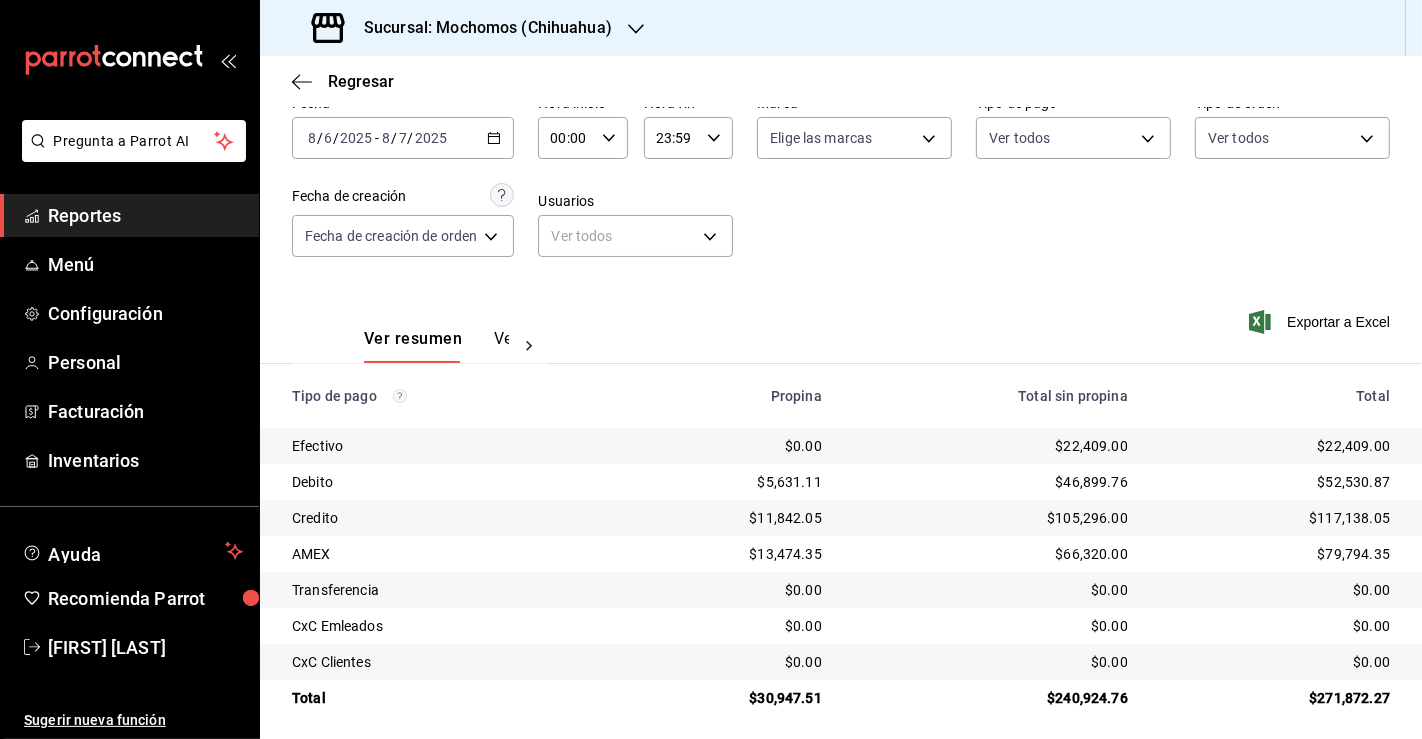 scroll, scrollTop: 108, scrollLeft: 0, axis: vertical 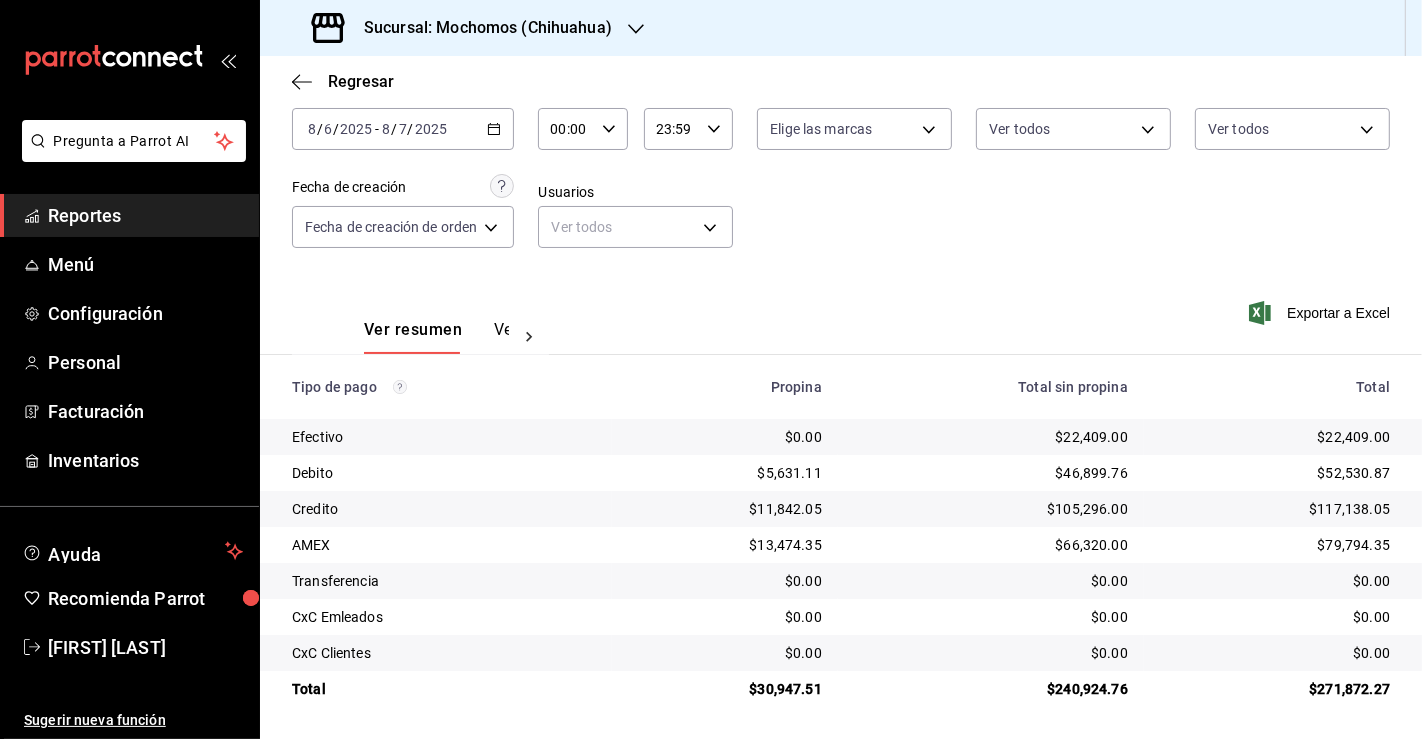 click on "00:00" at bounding box center [565, 129] 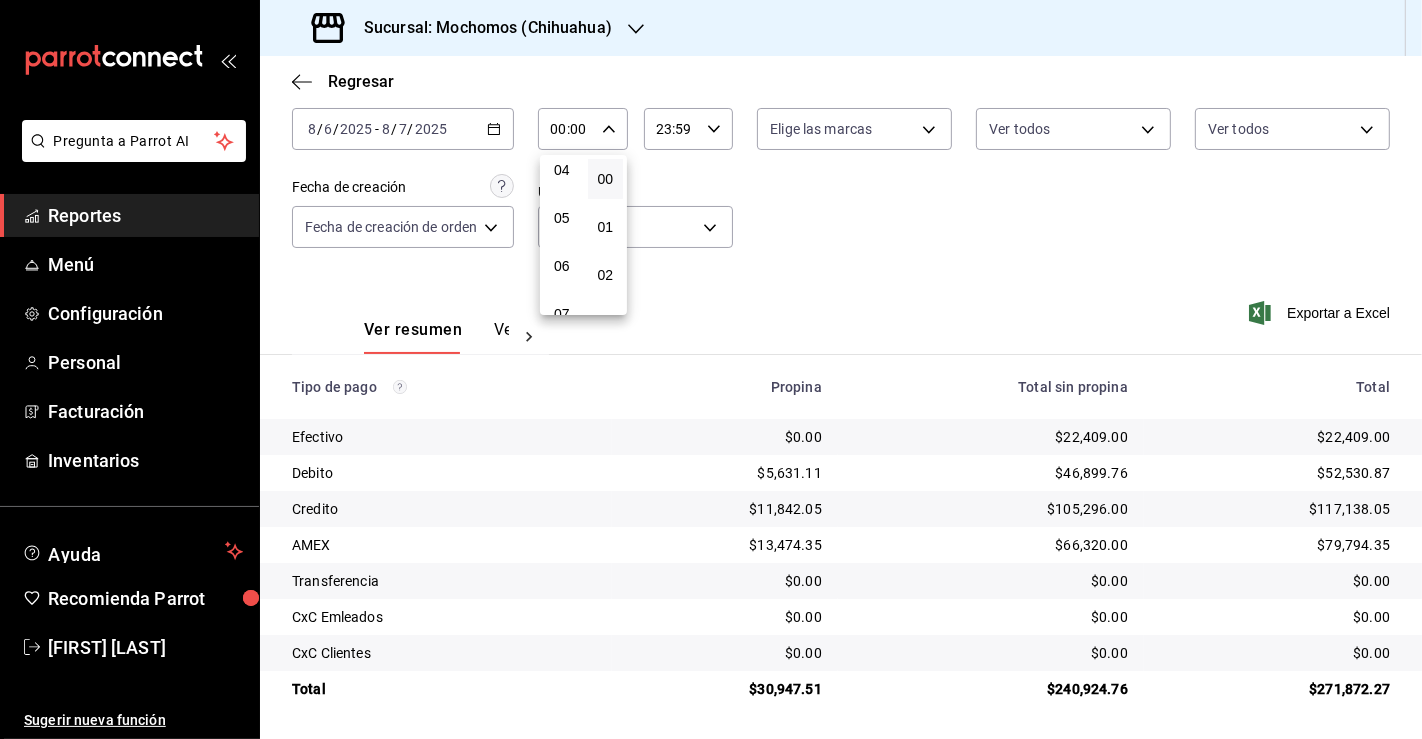 scroll, scrollTop: 222, scrollLeft: 0, axis: vertical 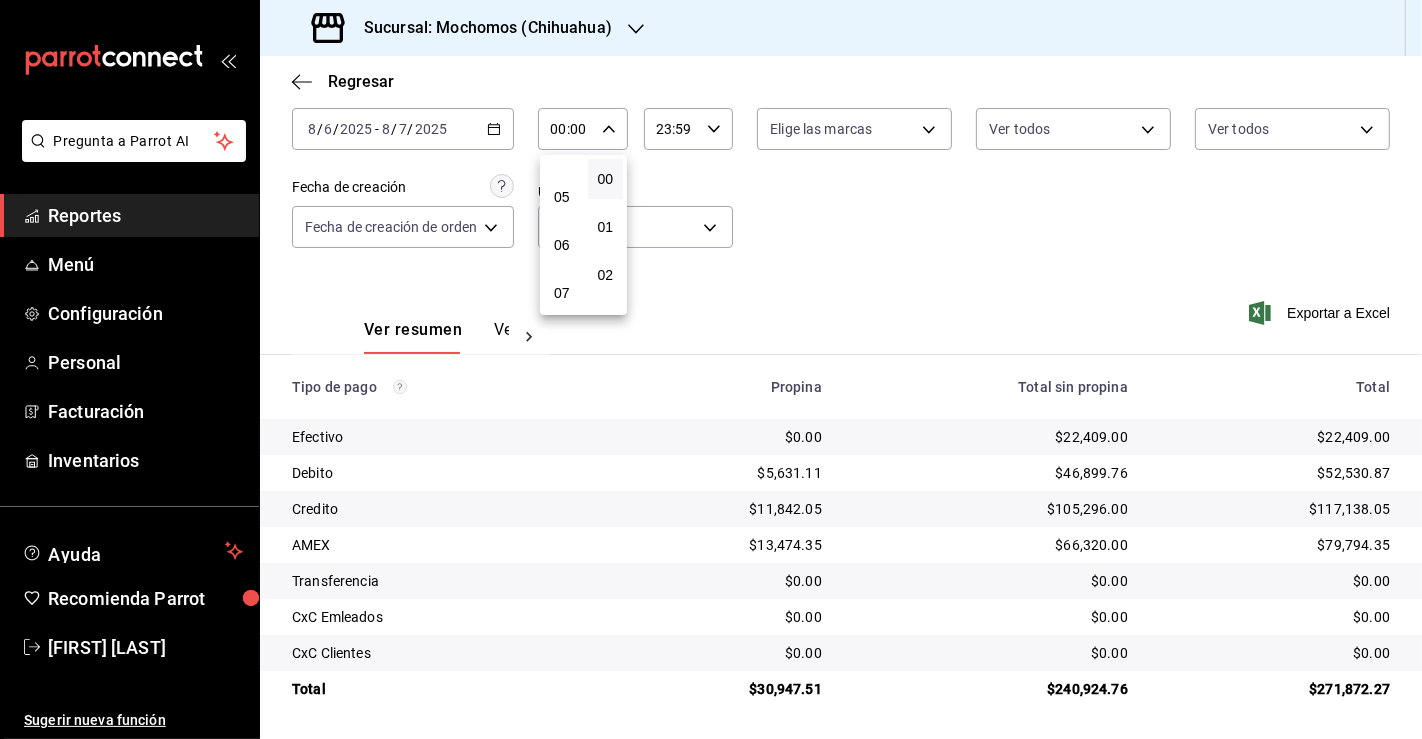 click on "06" at bounding box center [562, 245] 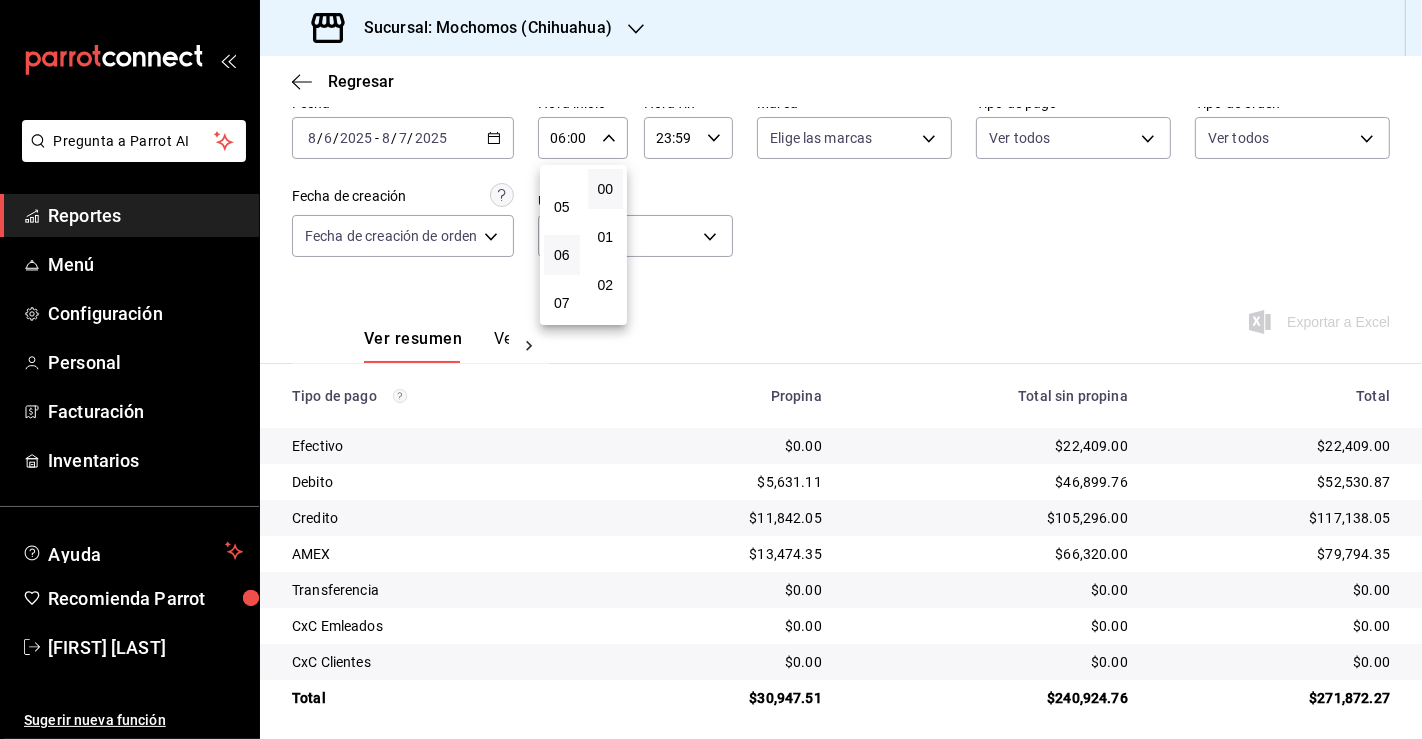 scroll, scrollTop: 108, scrollLeft: 0, axis: vertical 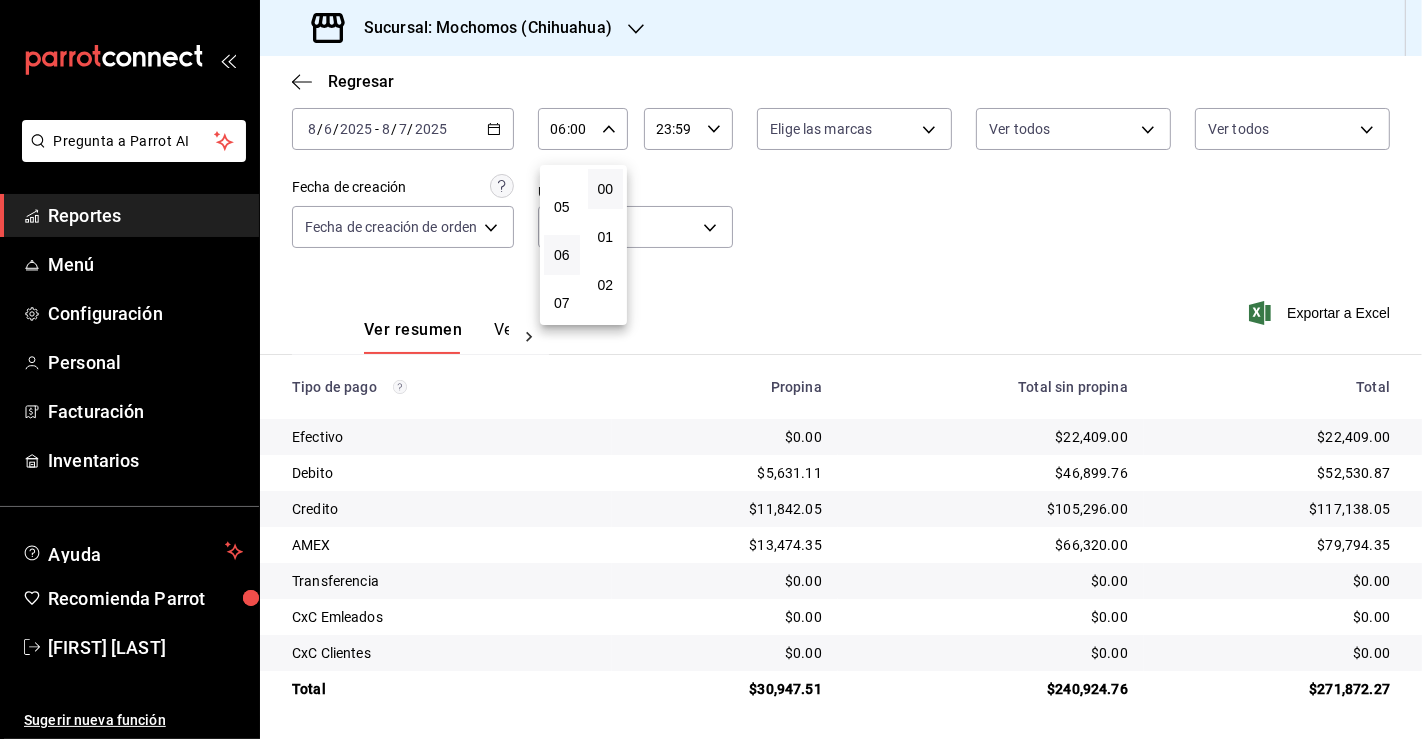 click at bounding box center [711, 369] 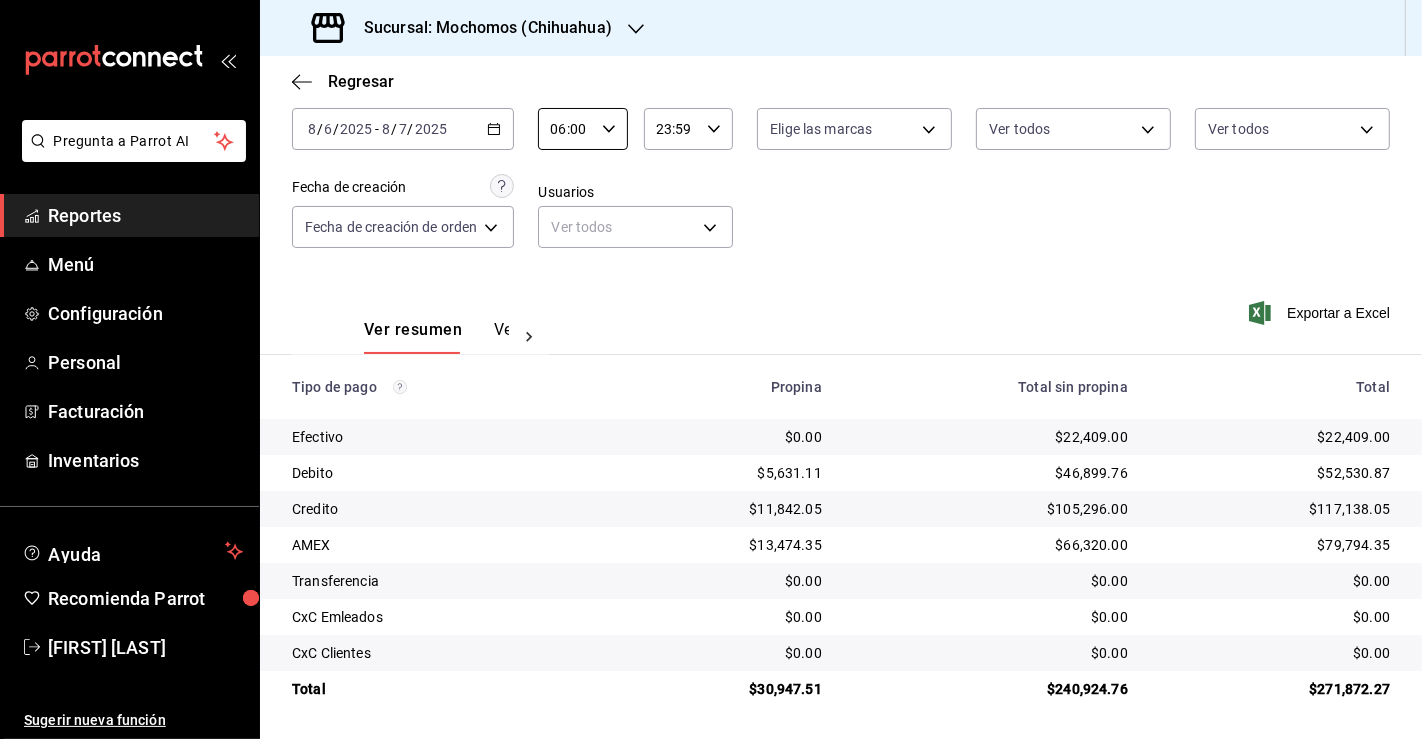 click on "$22,409.00" at bounding box center (991, 437) 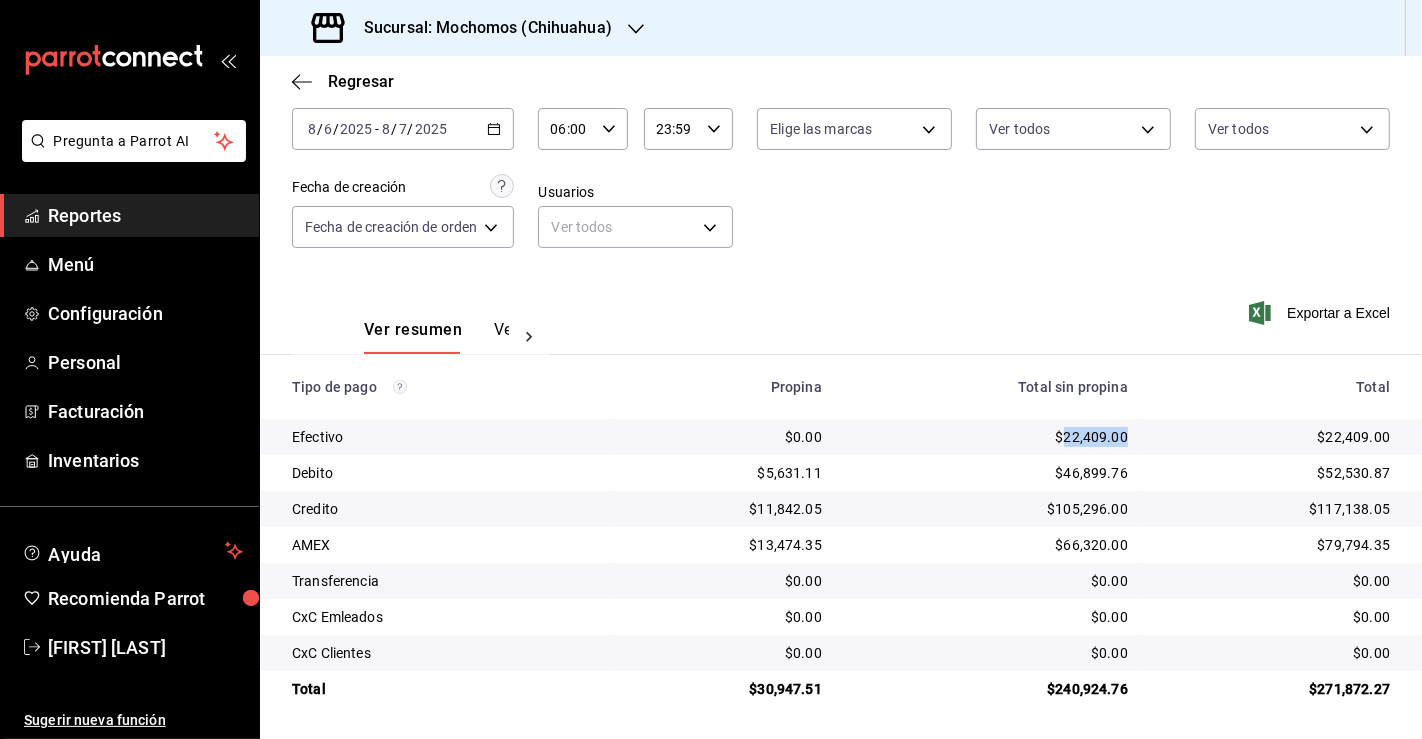 click on "$22,409.00" at bounding box center [991, 437] 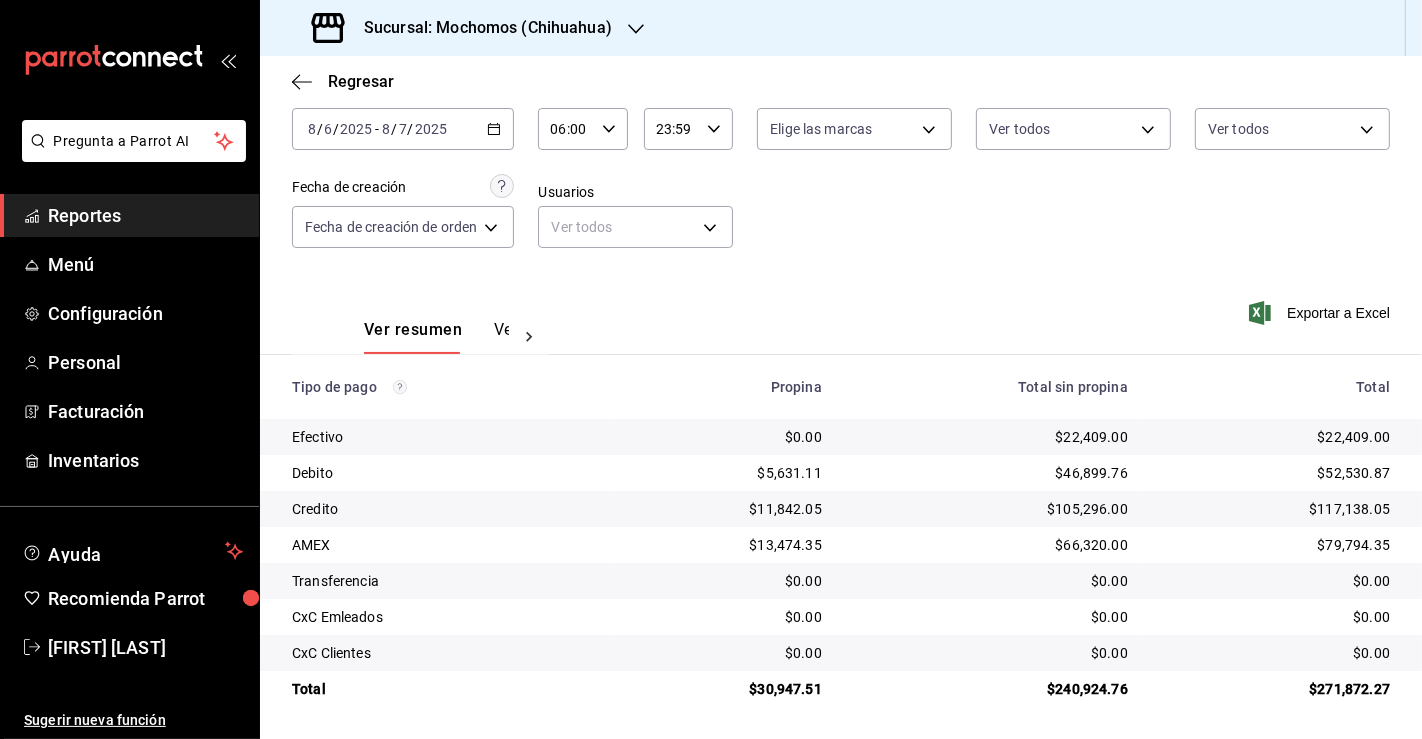 click on "$30,947.51" at bounding box center [725, 689] 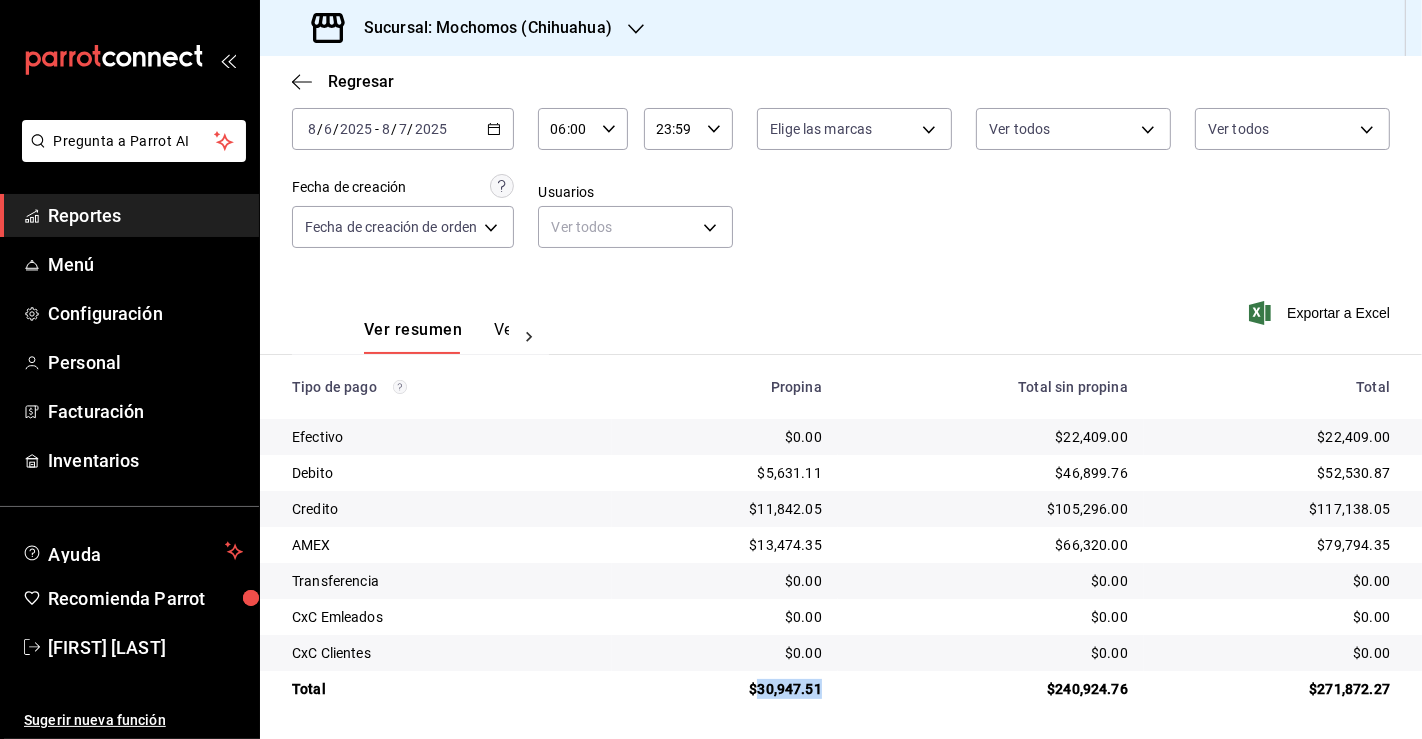 click on "$30,947.51" at bounding box center (725, 689) 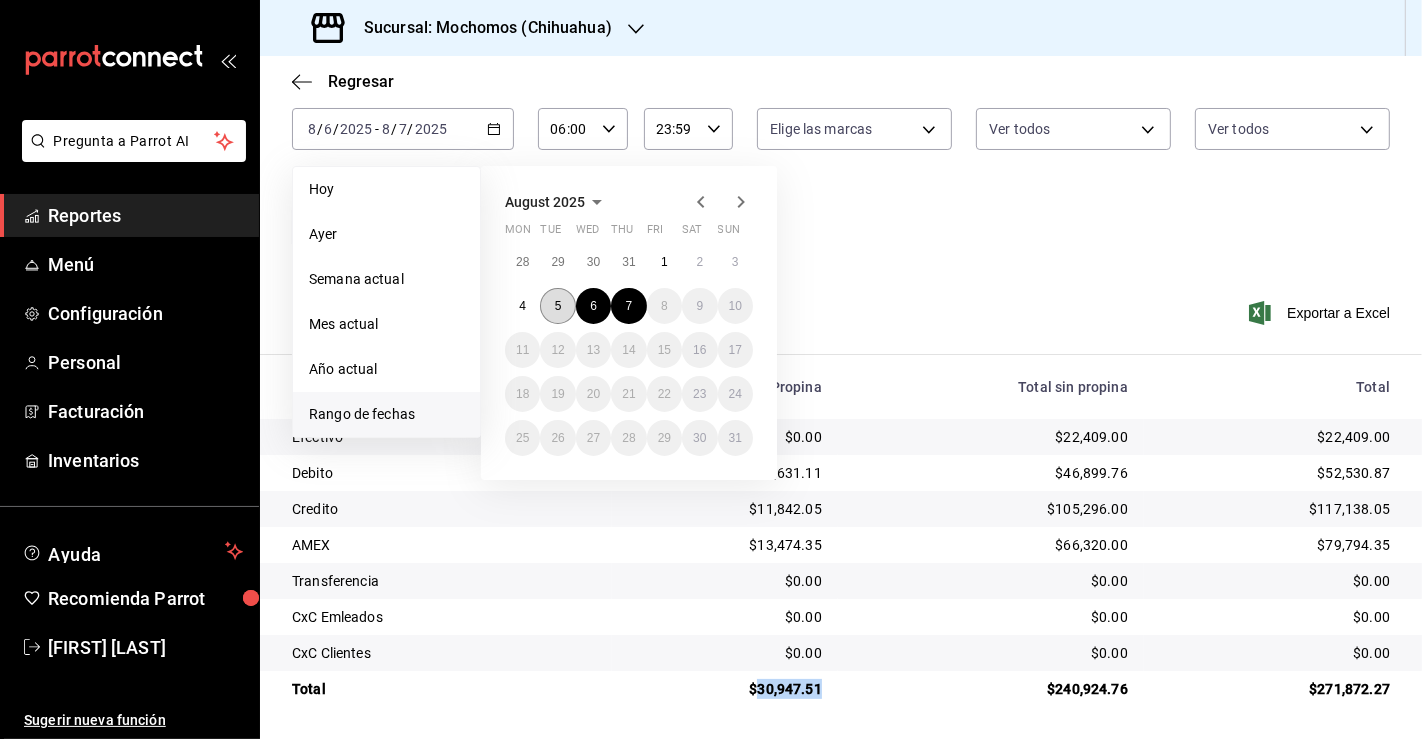 click on "5" at bounding box center (557, 306) 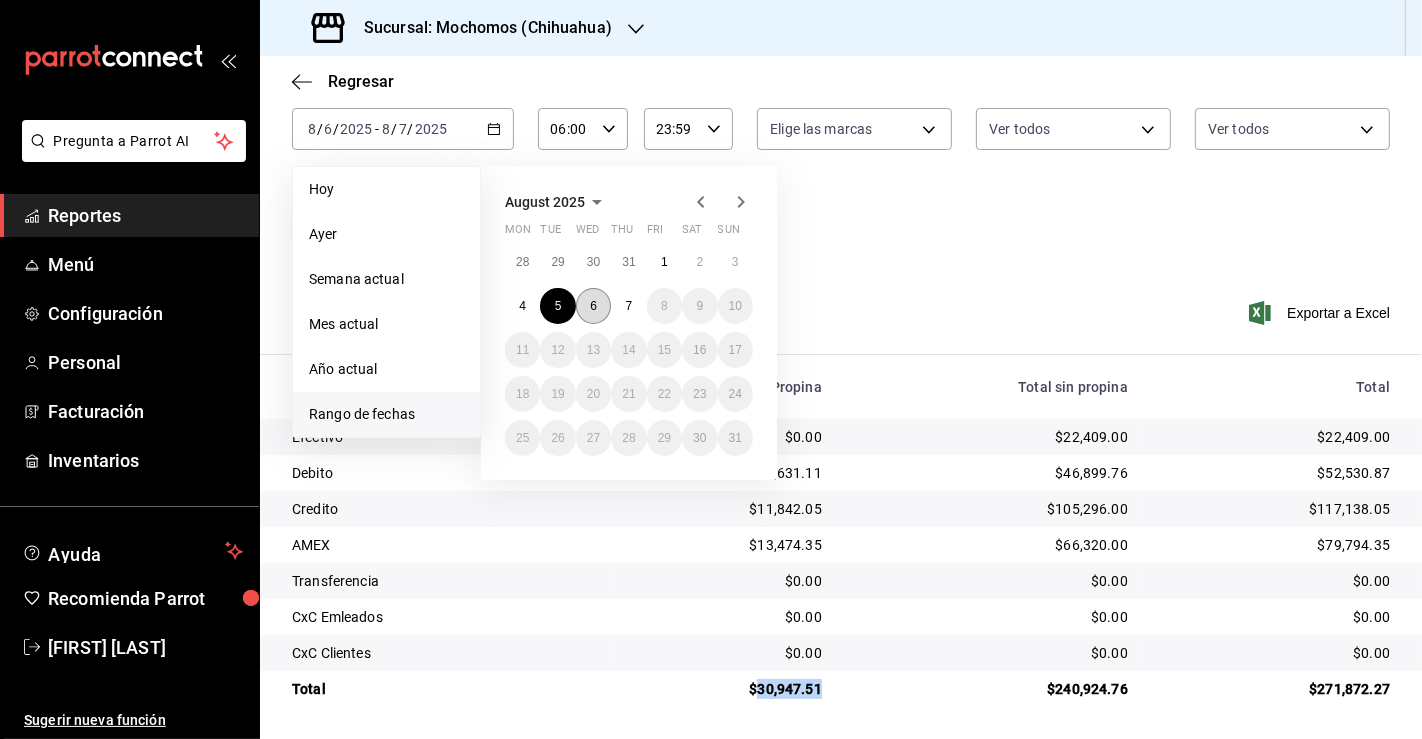 click on "6" at bounding box center [593, 306] 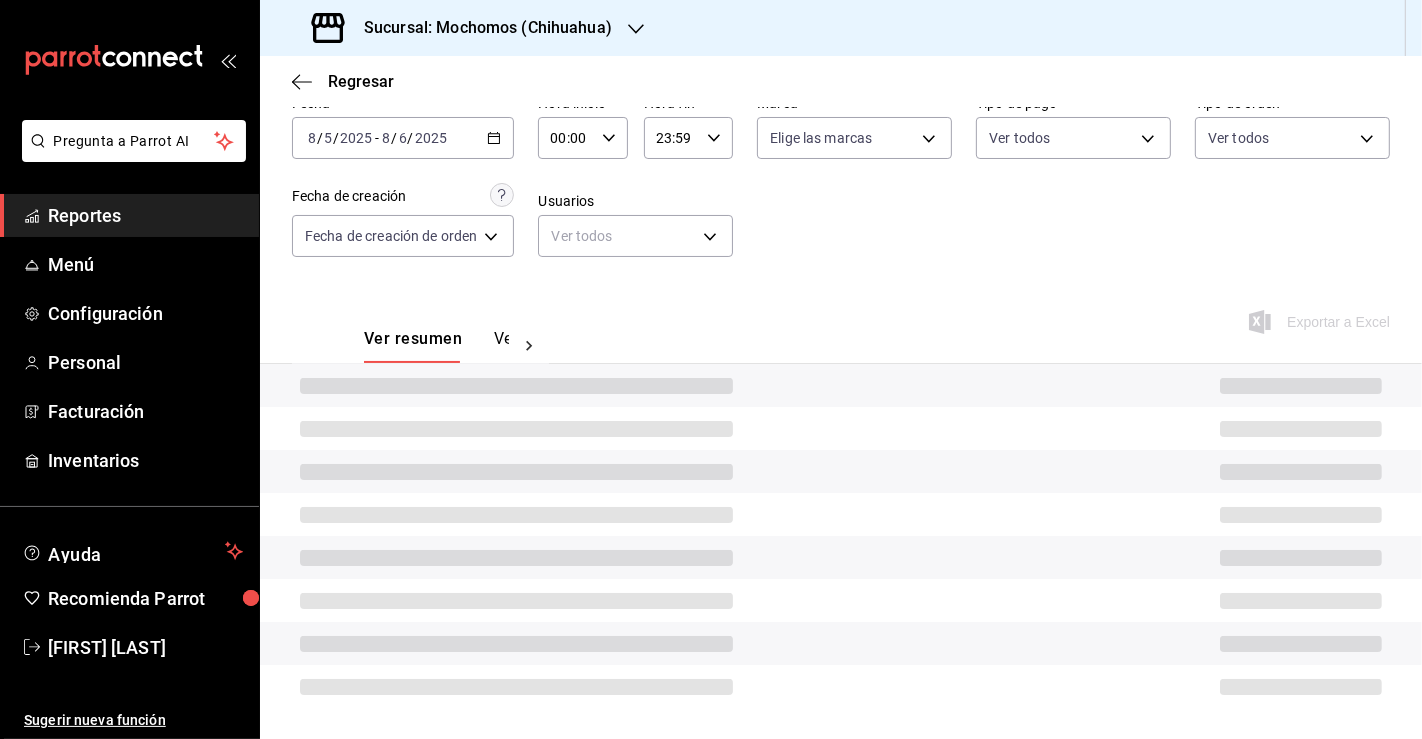 scroll, scrollTop: 108, scrollLeft: 0, axis: vertical 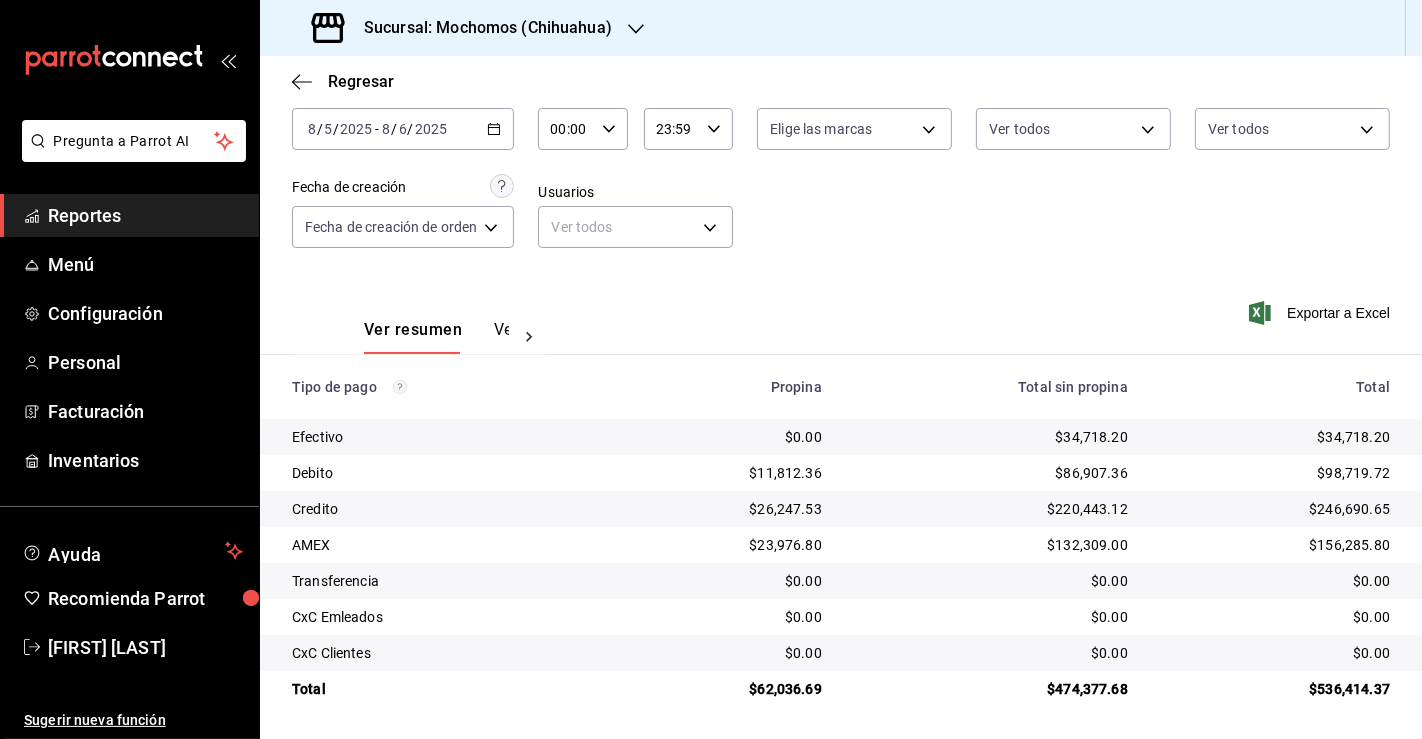 click on "00:00 Hora inicio" at bounding box center [582, 129] 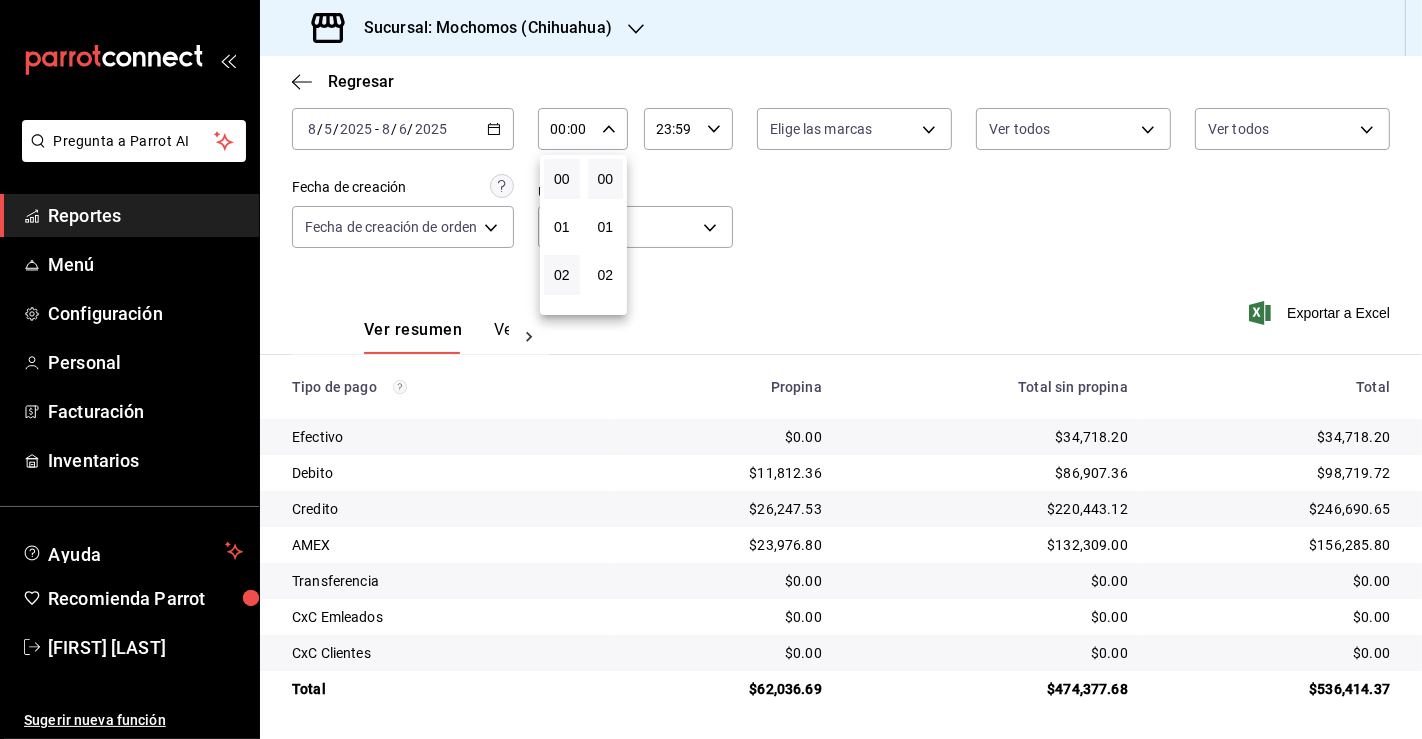 scroll, scrollTop: 111, scrollLeft: 0, axis: vertical 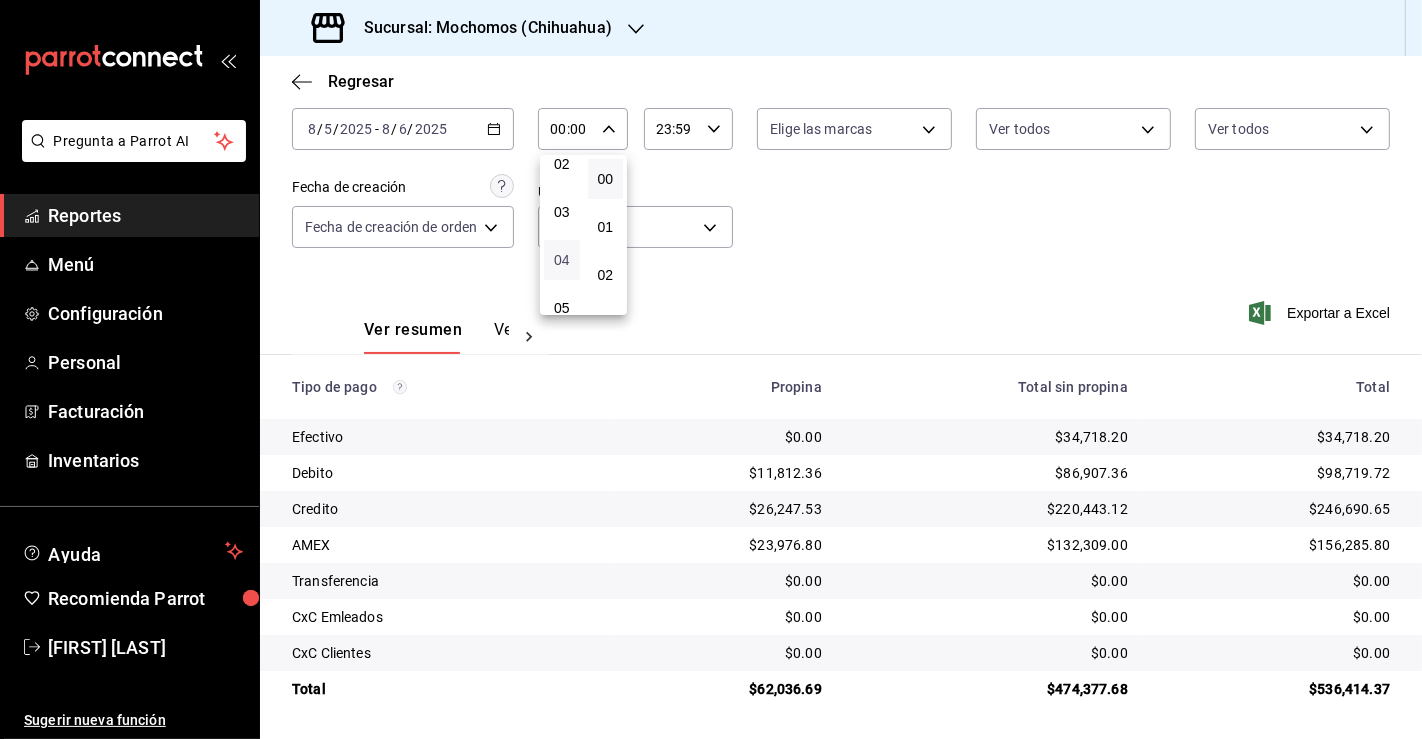 click on "04" at bounding box center (562, 260) 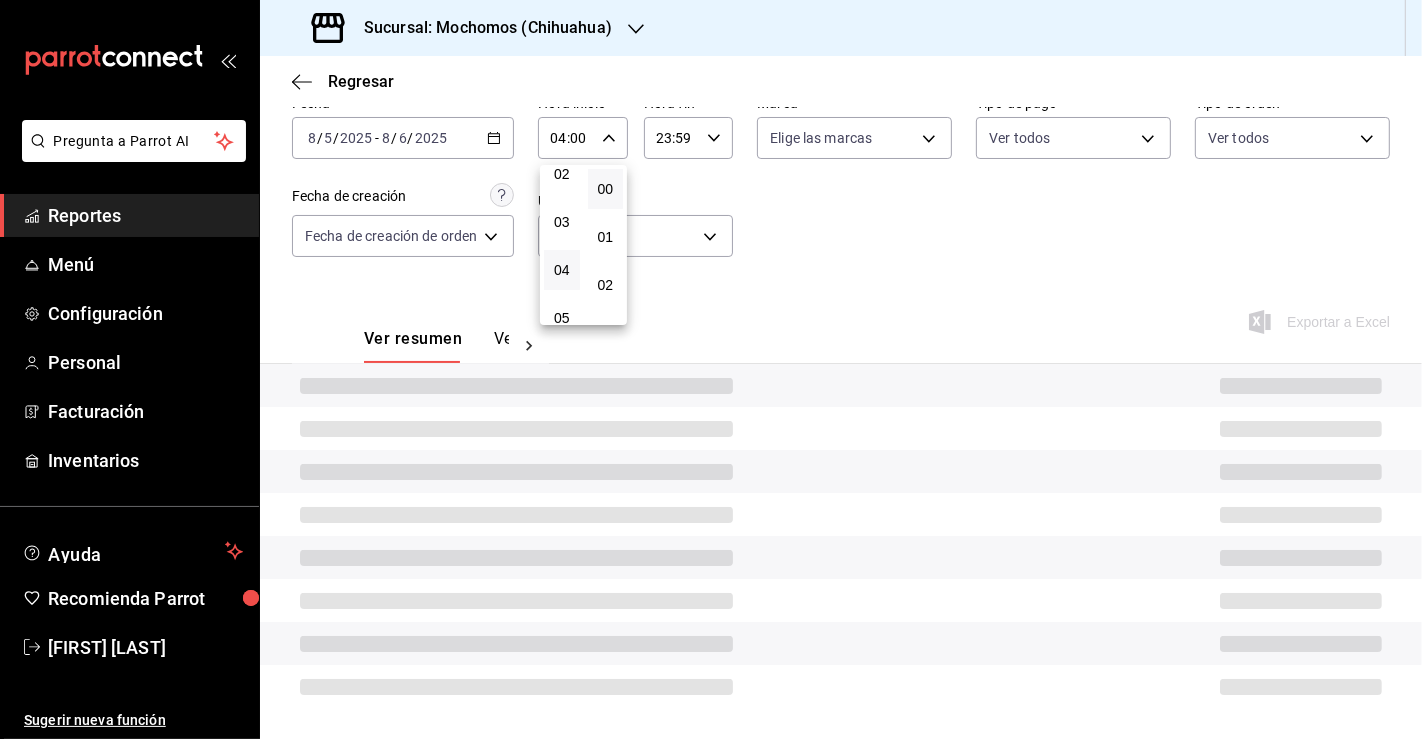 scroll, scrollTop: 108, scrollLeft: 0, axis: vertical 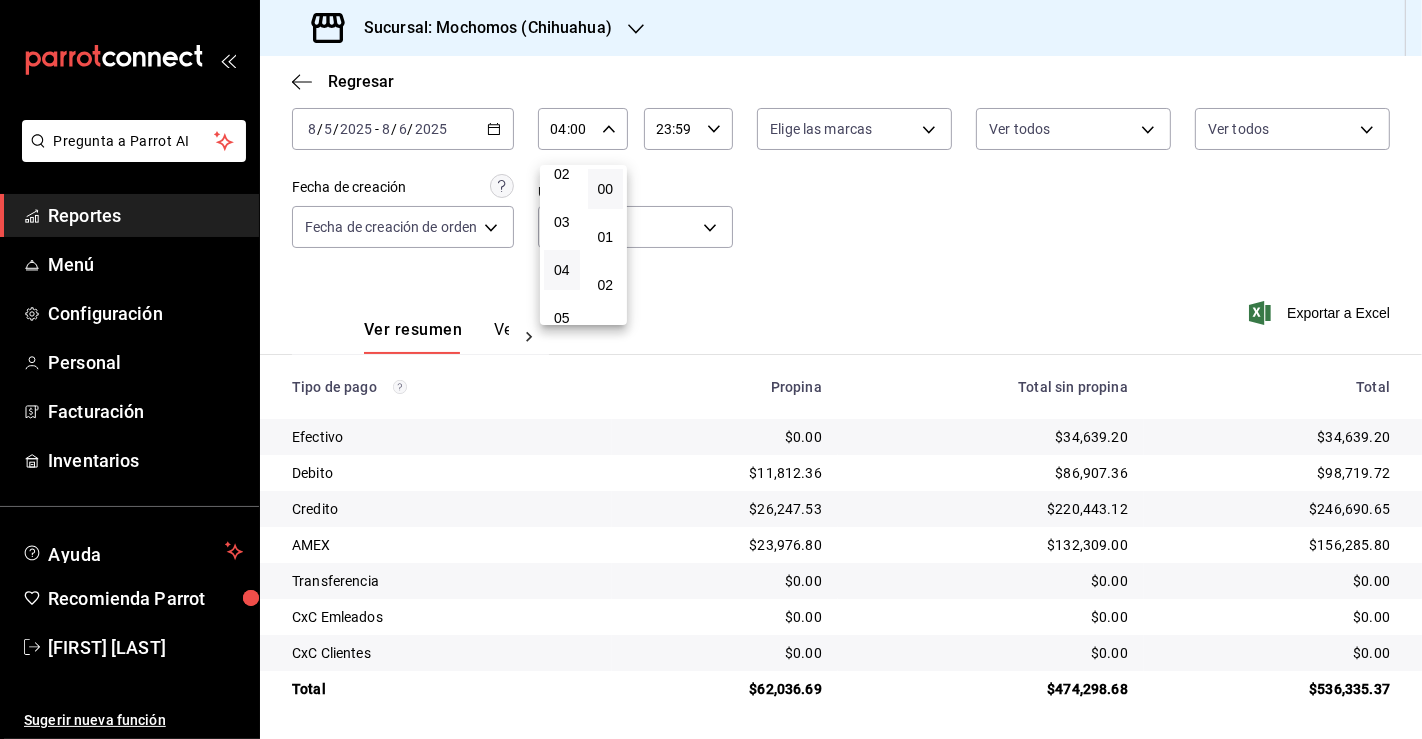 click at bounding box center [711, 369] 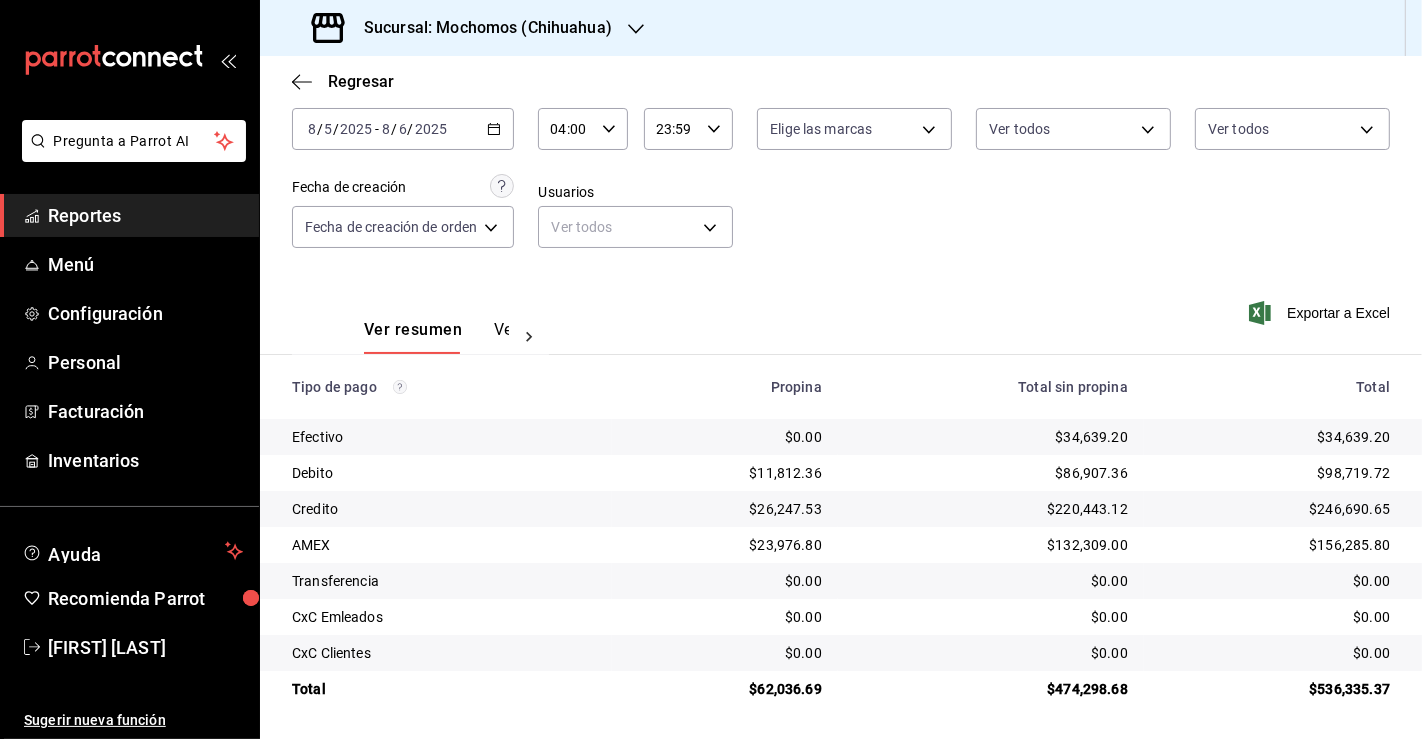 click on "23:59" at bounding box center (671, 129) 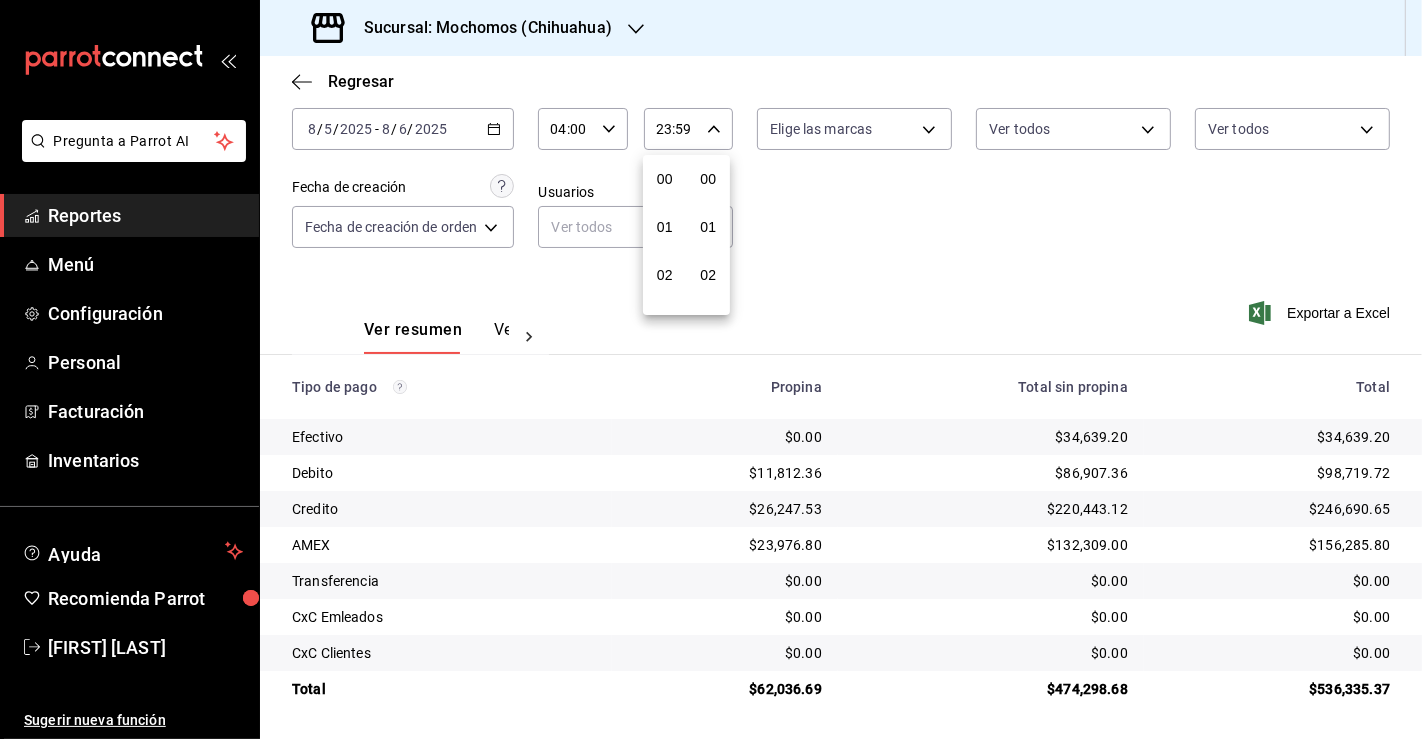 scroll, scrollTop: 998, scrollLeft: 0, axis: vertical 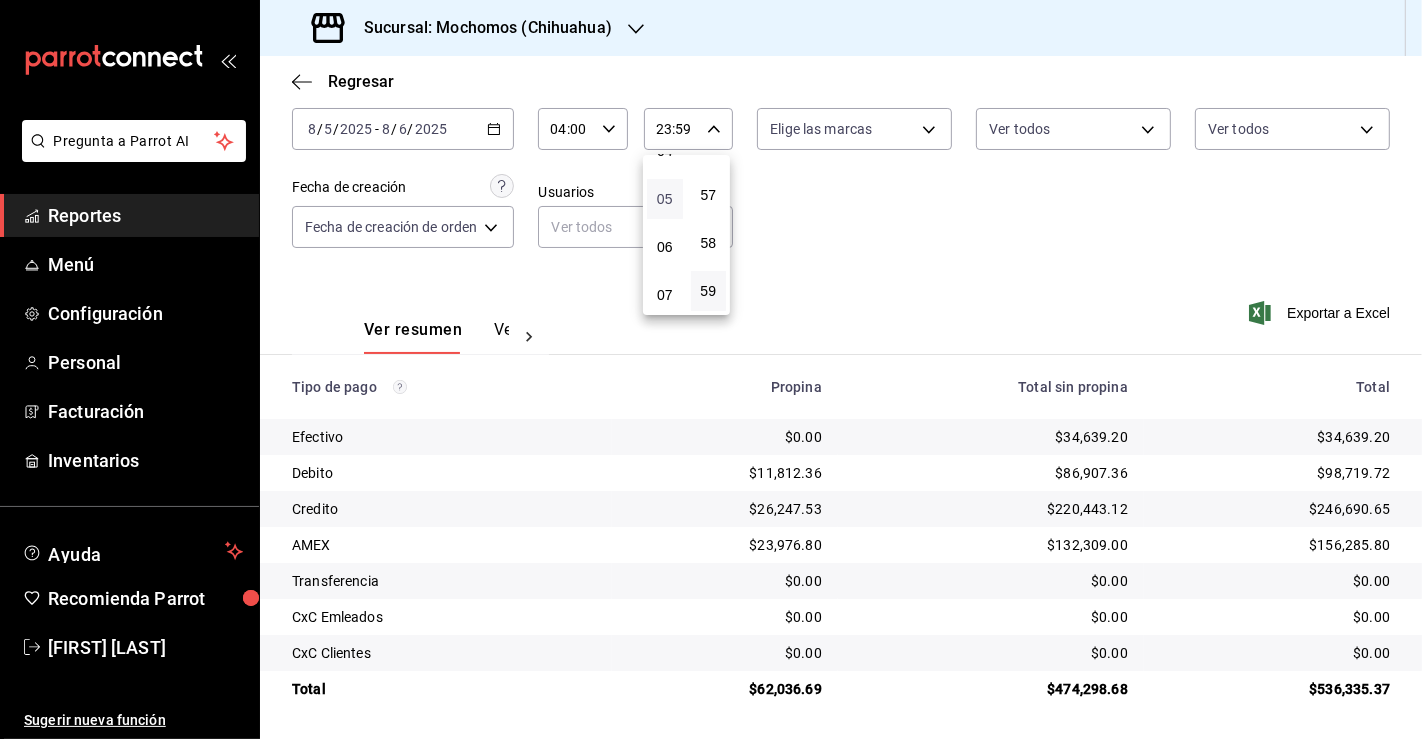 click on "05" at bounding box center (665, 199) 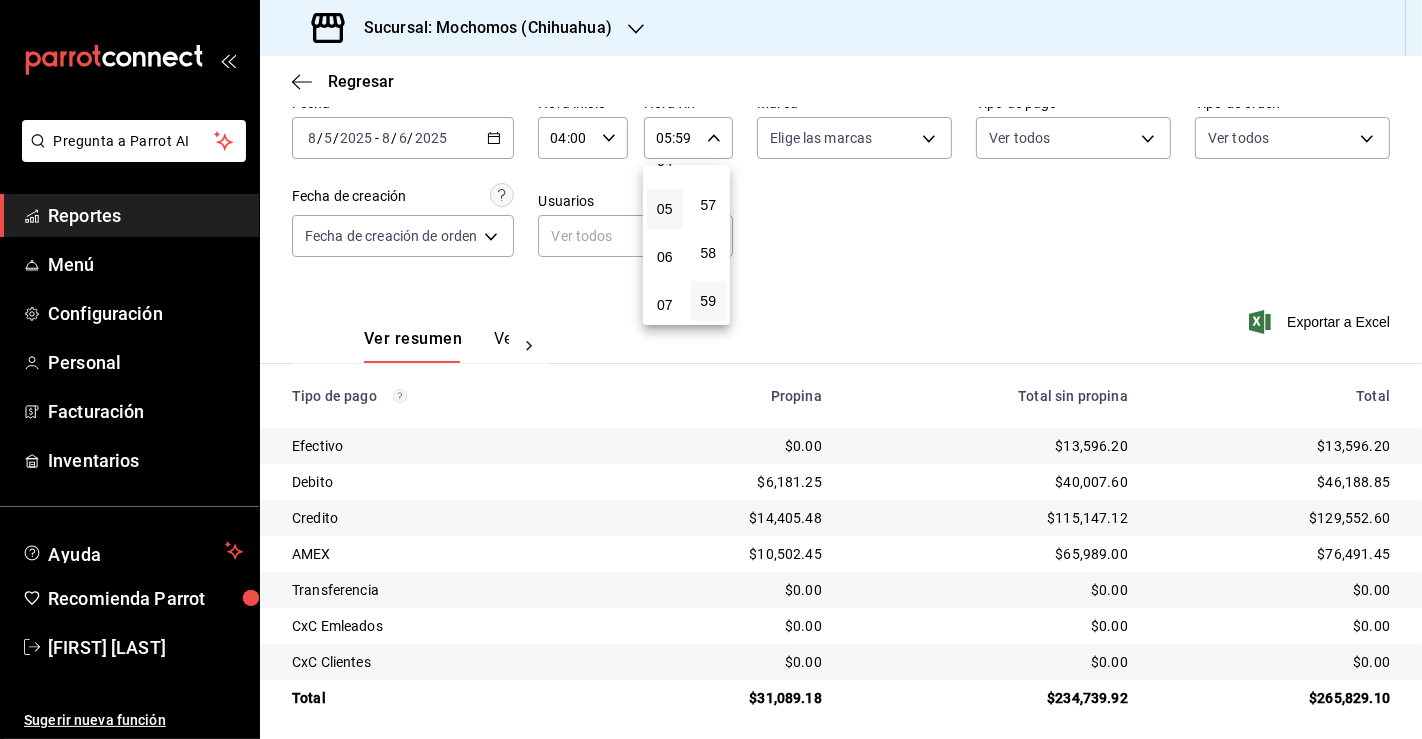 scroll, scrollTop: 108, scrollLeft: 0, axis: vertical 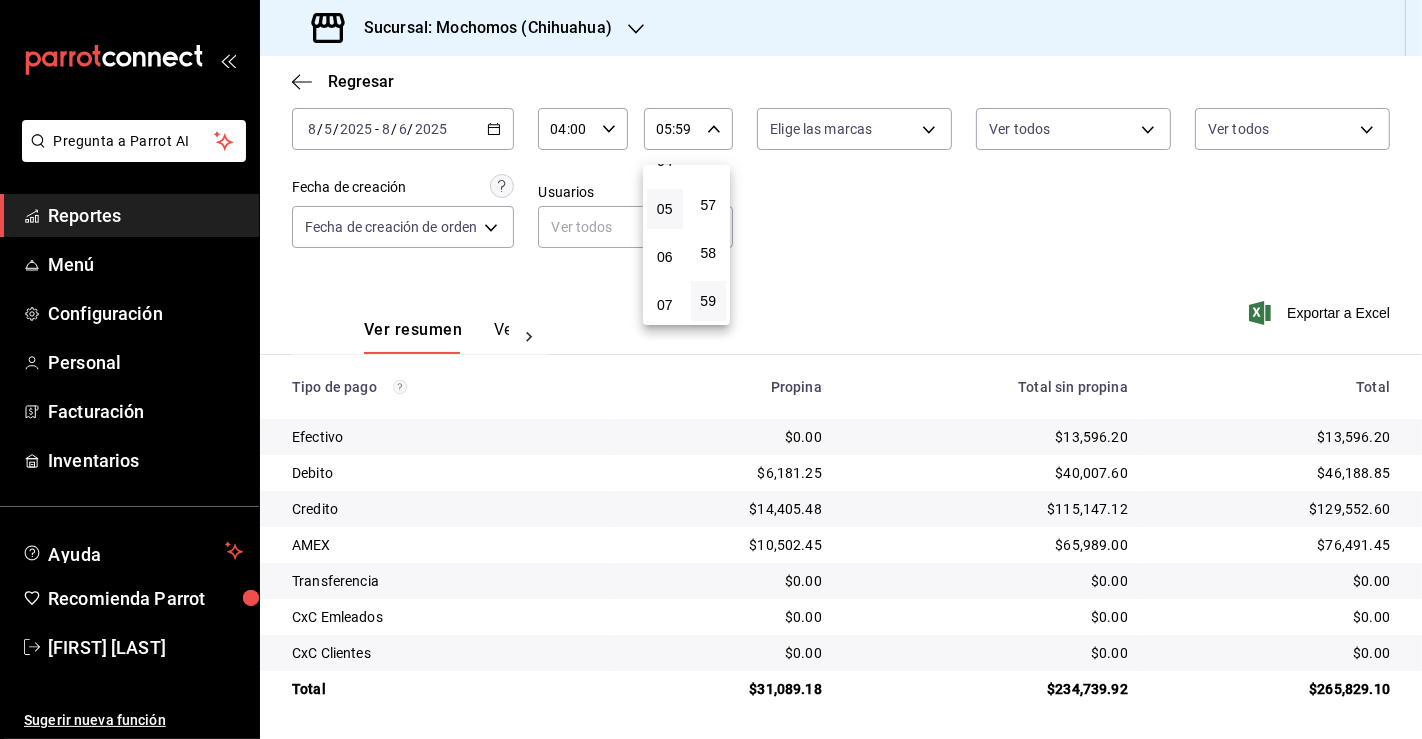 type 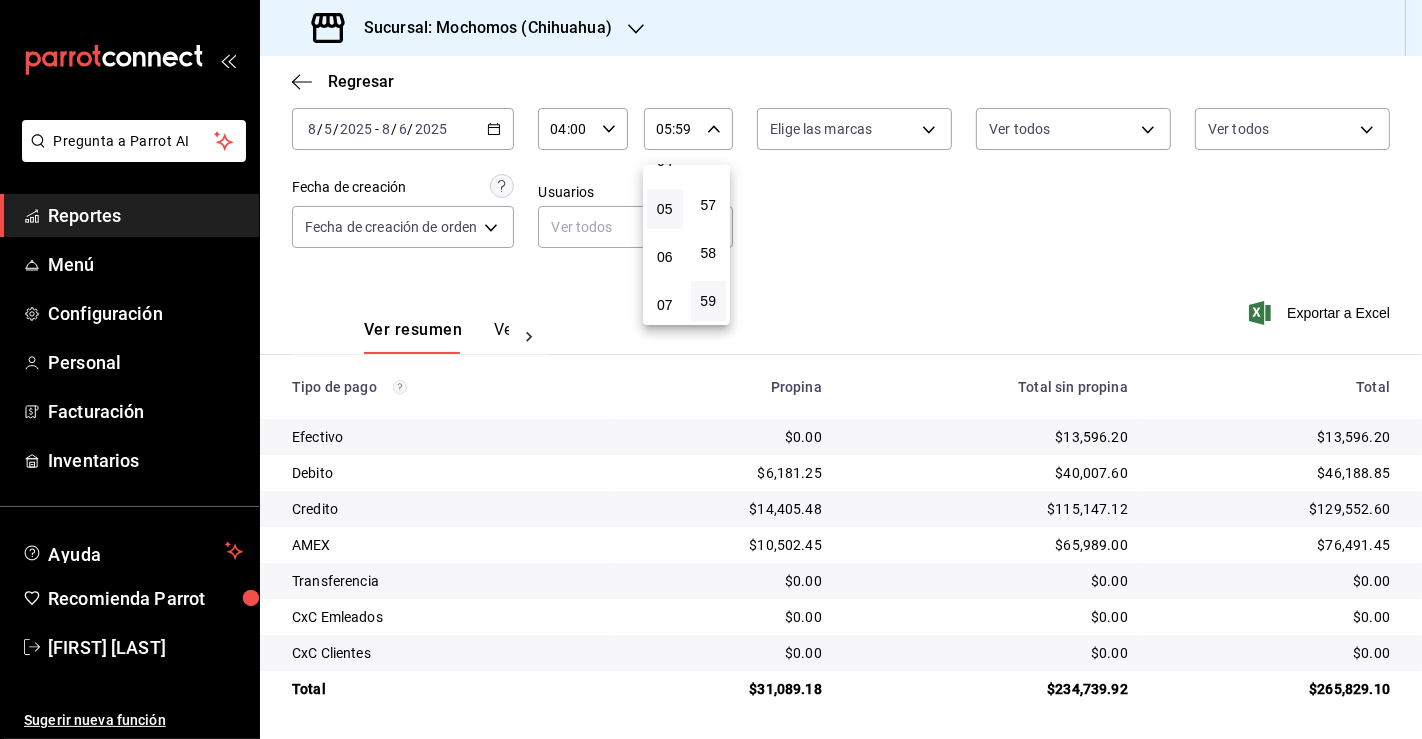 click at bounding box center [711, 369] 